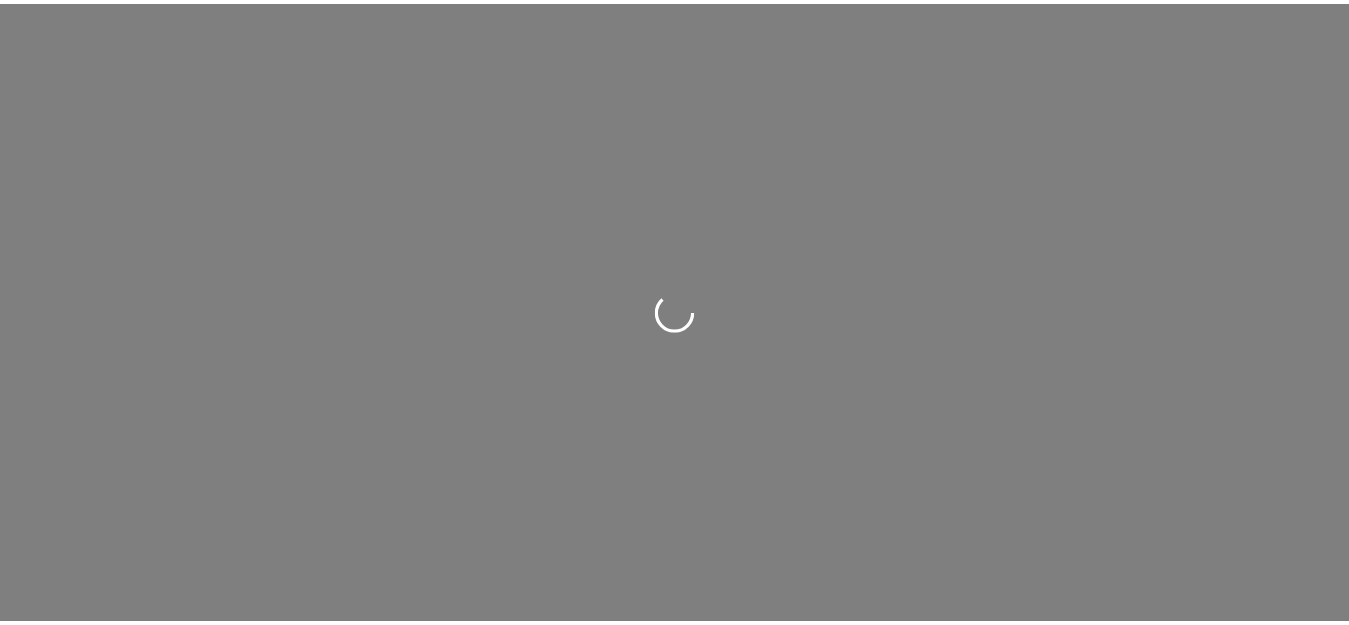 scroll, scrollTop: 0, scrollLeft: 0, axis: both 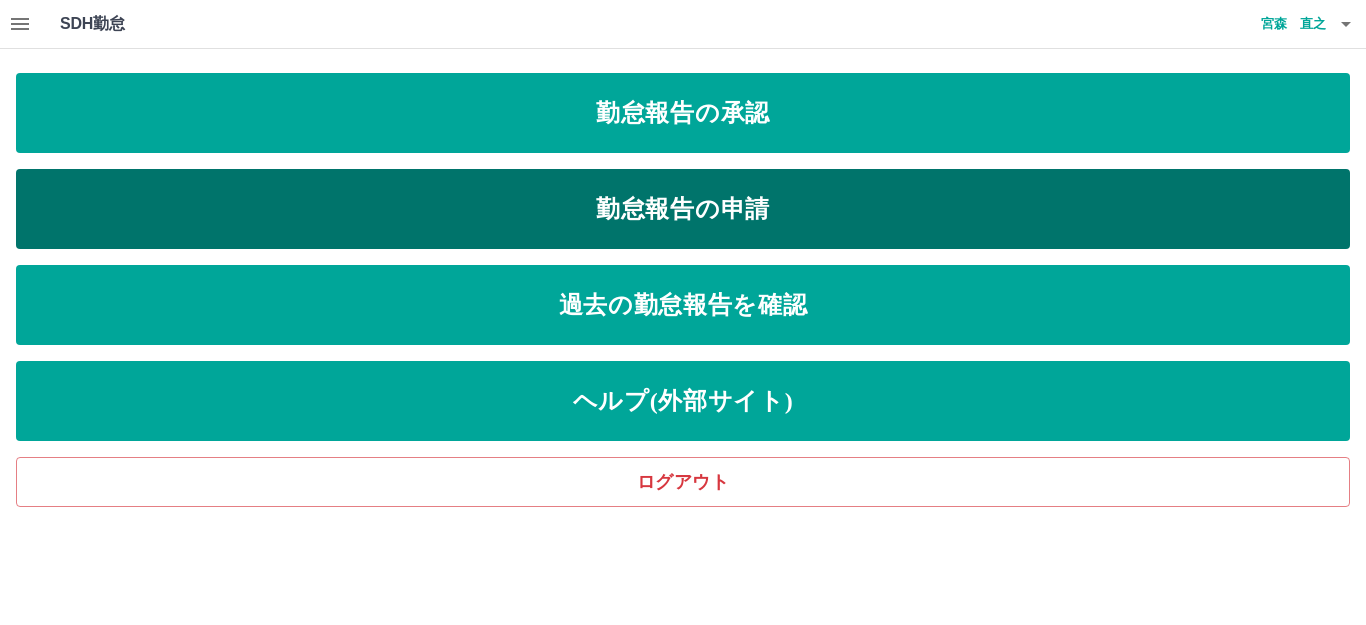 click on "勤怠報告の申請" at bounding box center (683, 209) 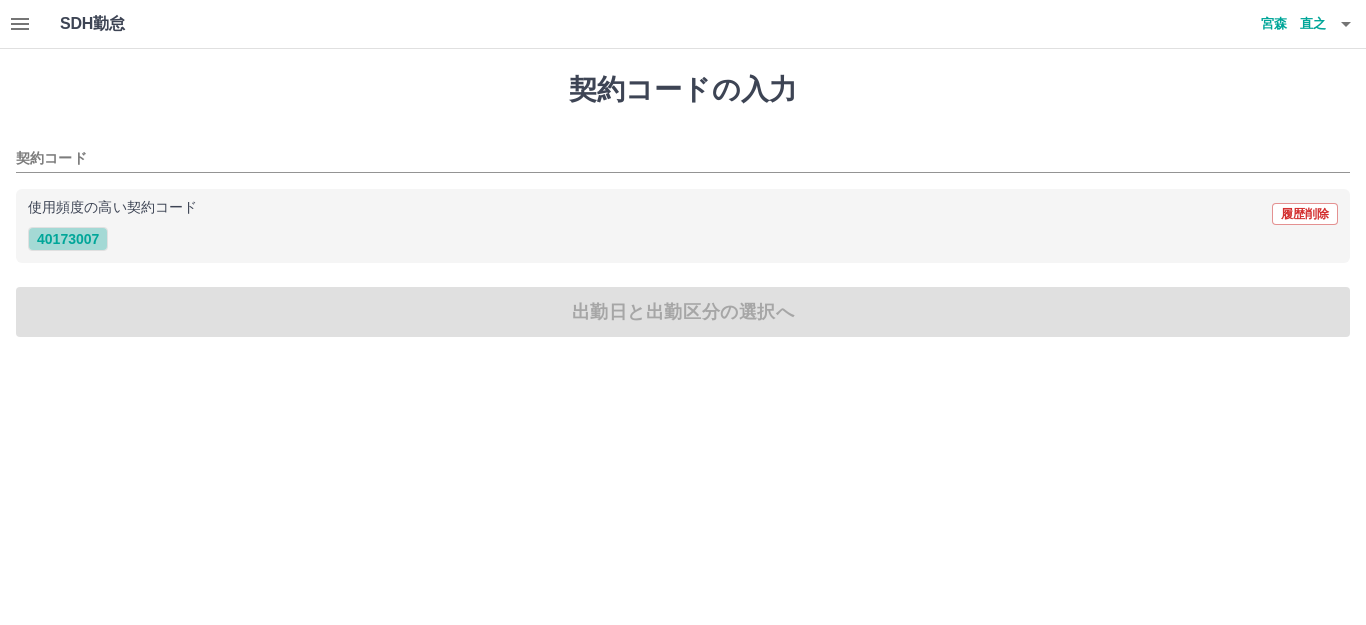 click on "40173007" at bounding box center [68, 239] 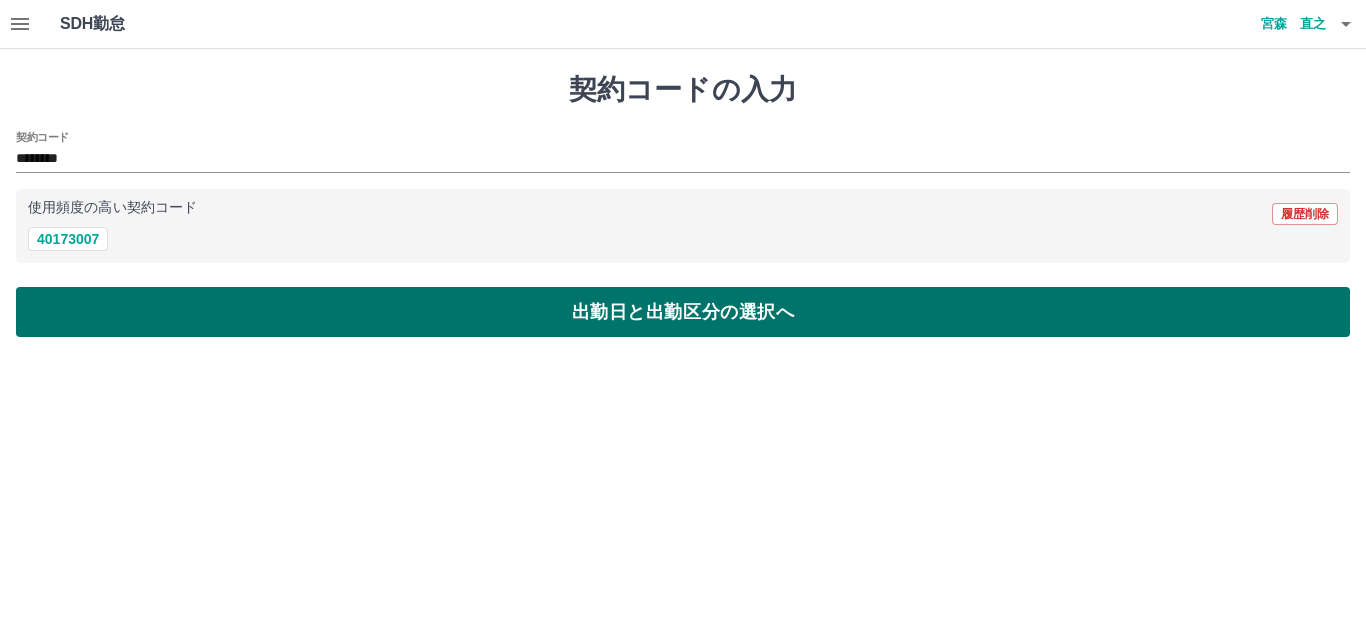 click on "出勤日と出勤区分の選択へ" at bounding box center (683, 312) 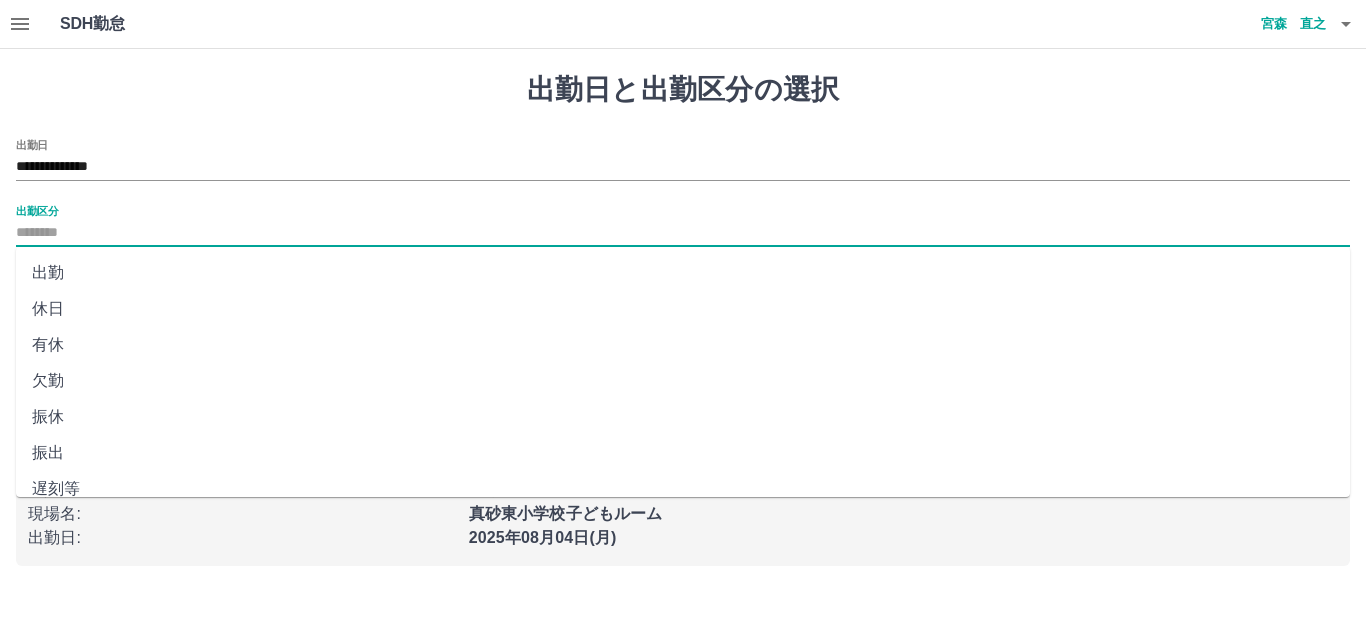 click on "出勤区分" at bounding box center (683, 233) 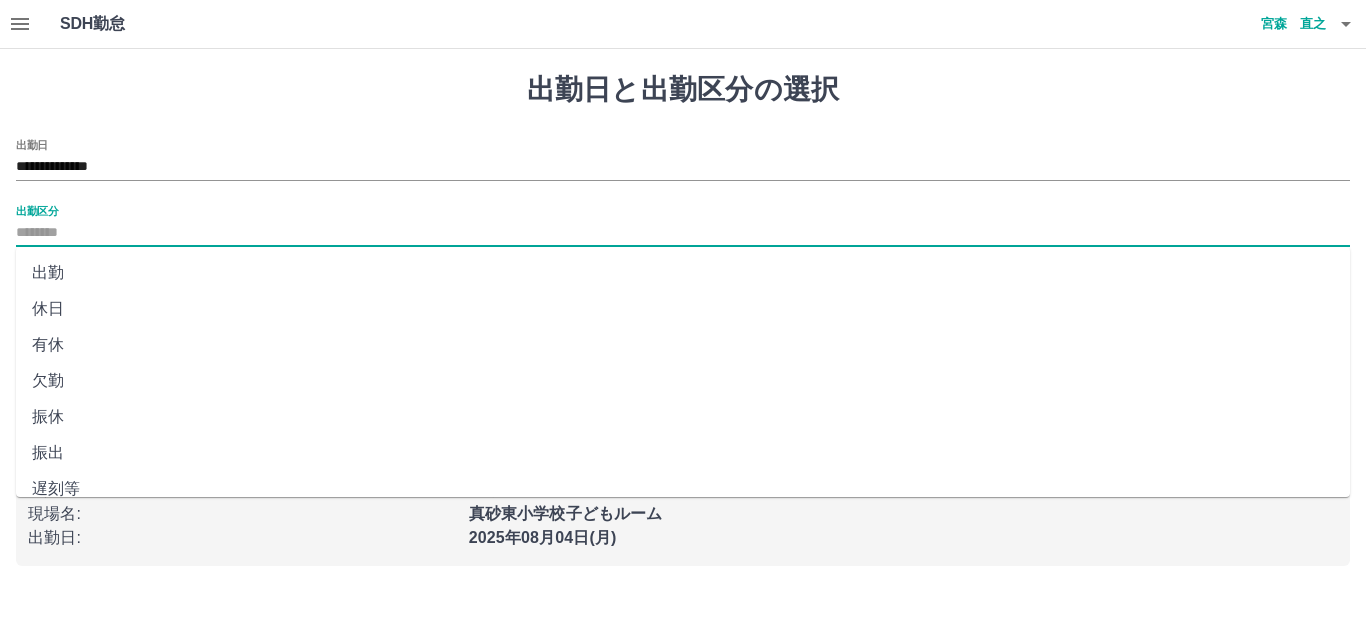 click on "出勤" at bounding box center [683, 273] 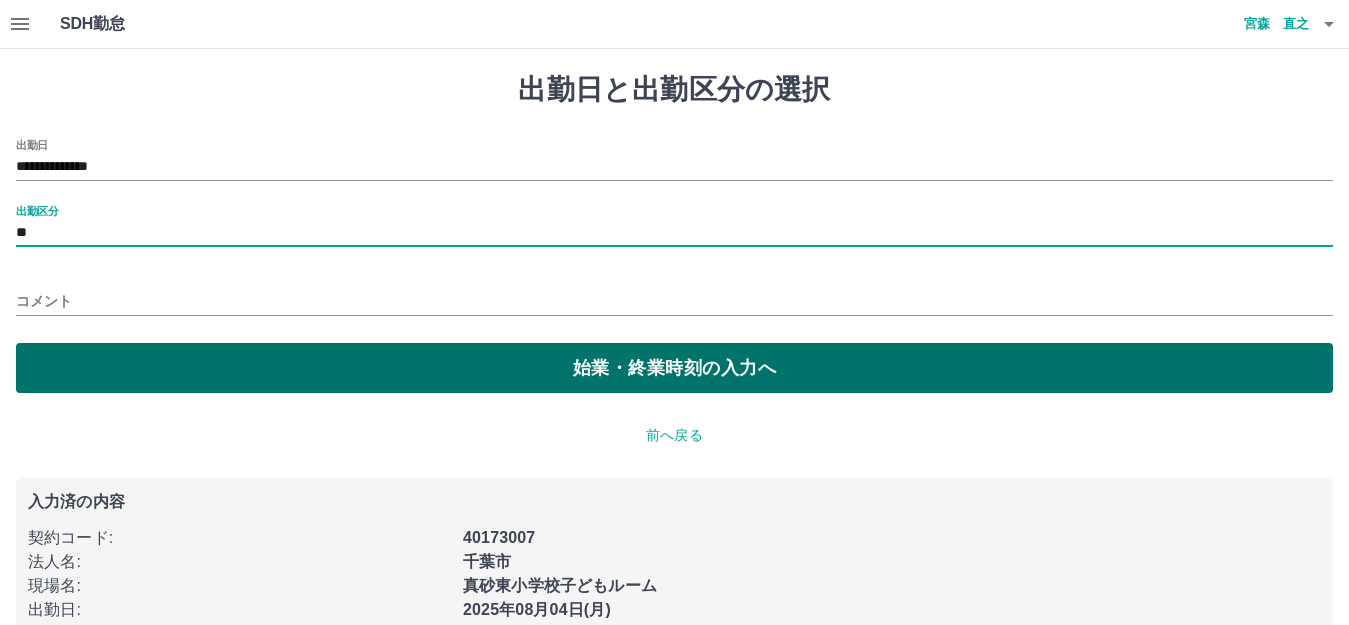 click on "始業・終業時刻の入力へ" at bounding box center (674, 368) 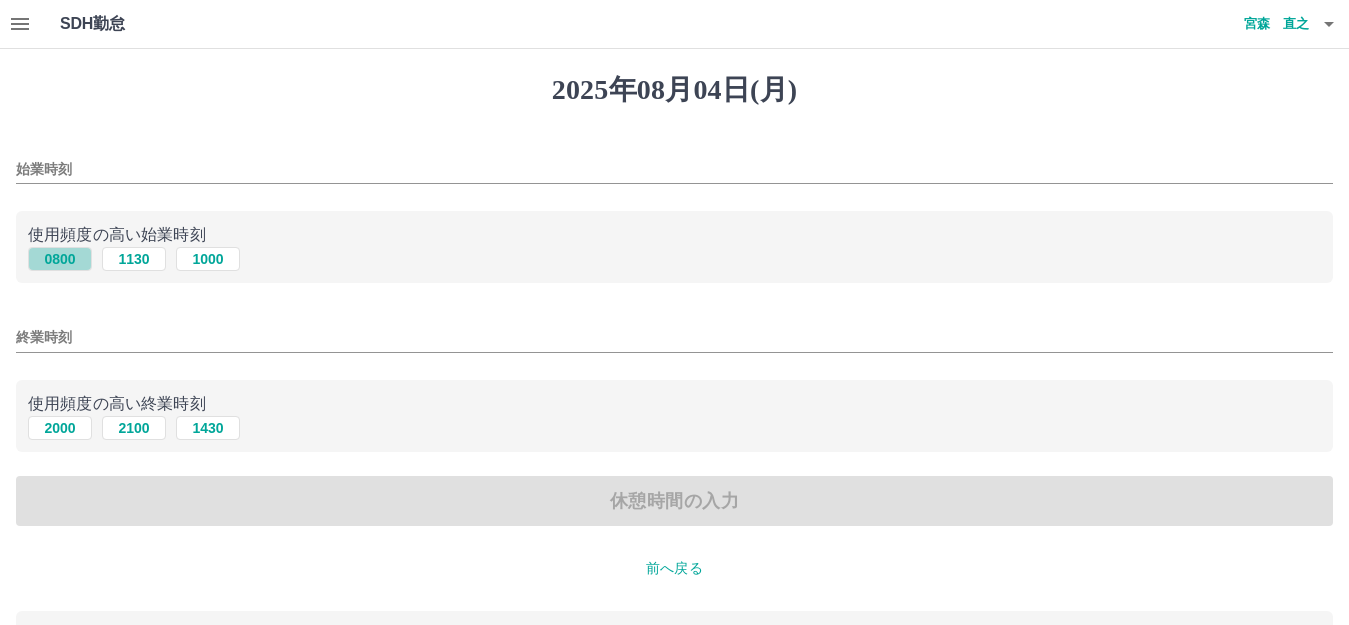 click on "0800" at bounding box center (60, 259) 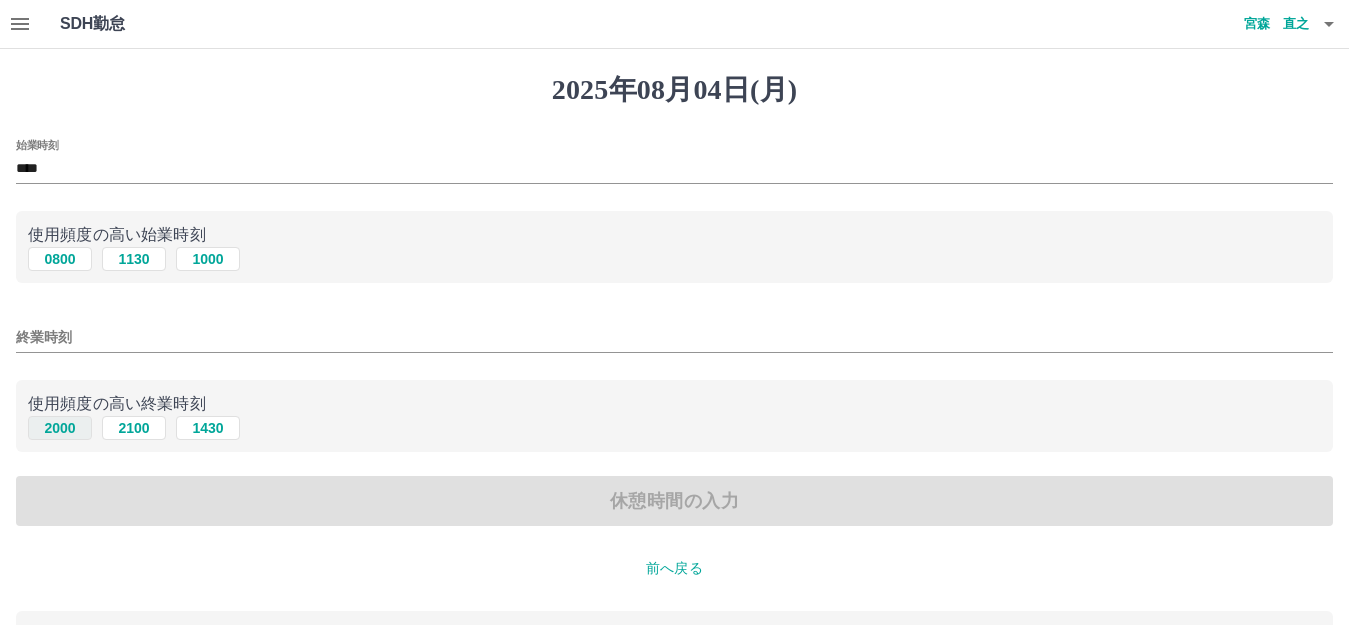 click on "2000" at bounding box center [60, 428] 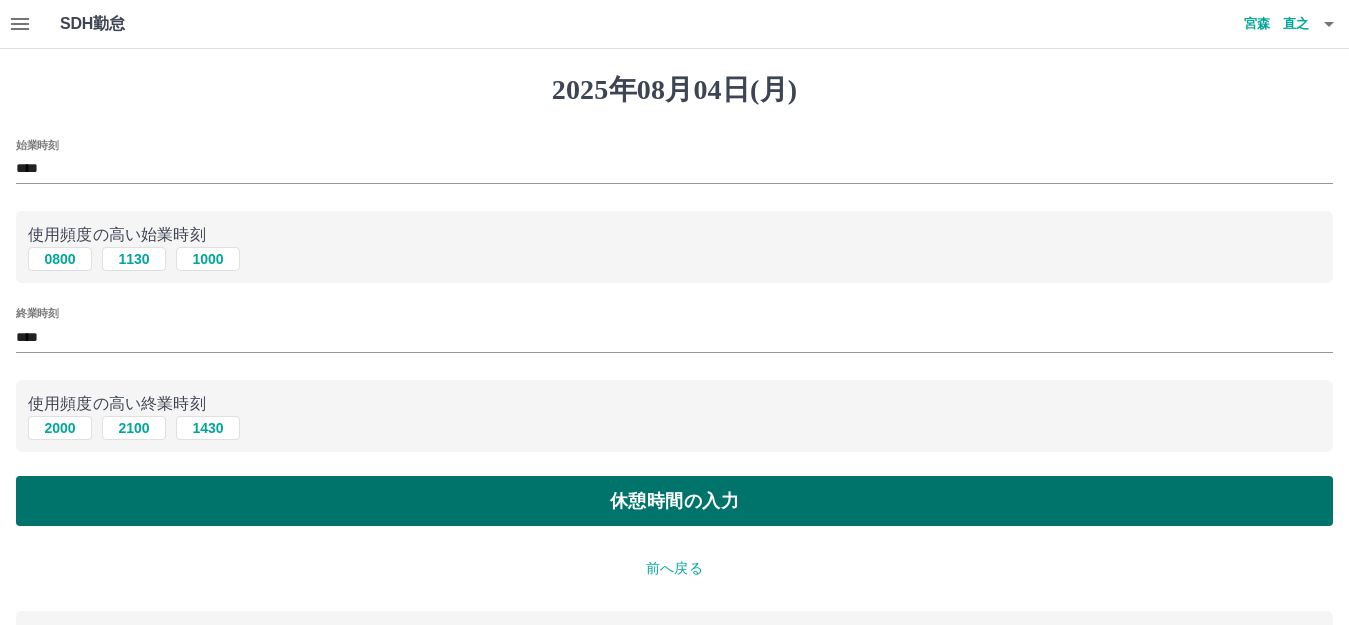 click on "休憩時間の入力" at bounding box center [674, 501] 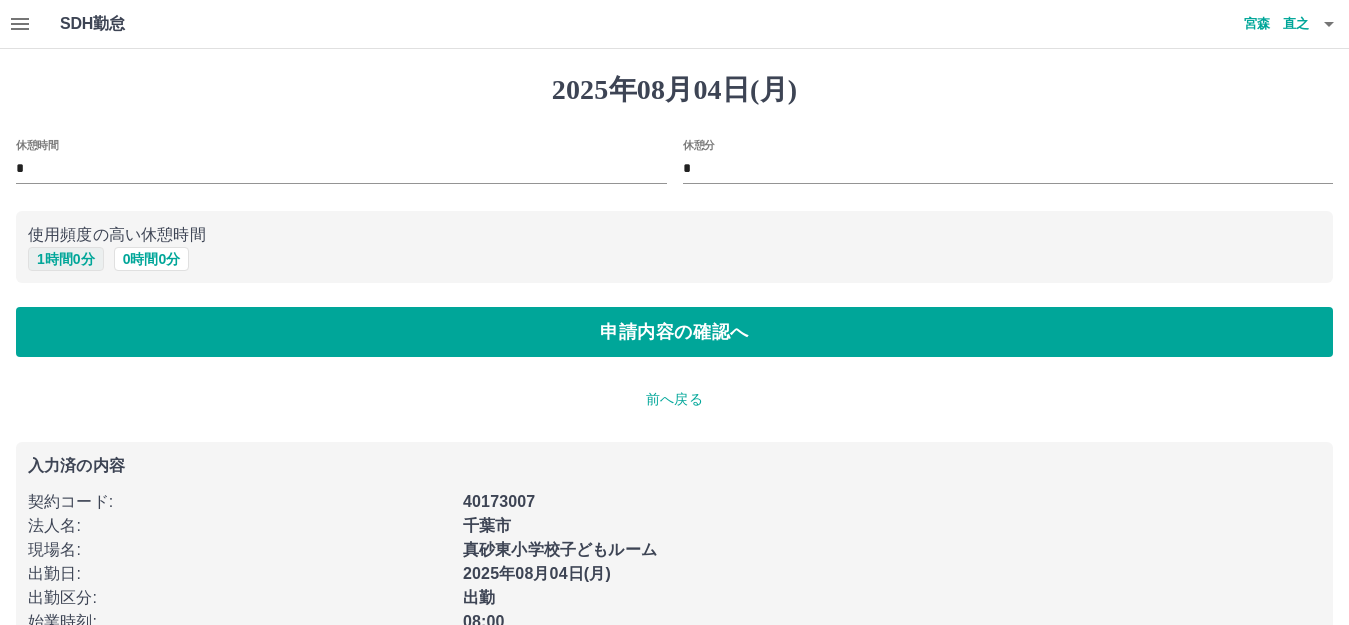click on "1 時間 0 分" at bounding box center [66, 259] 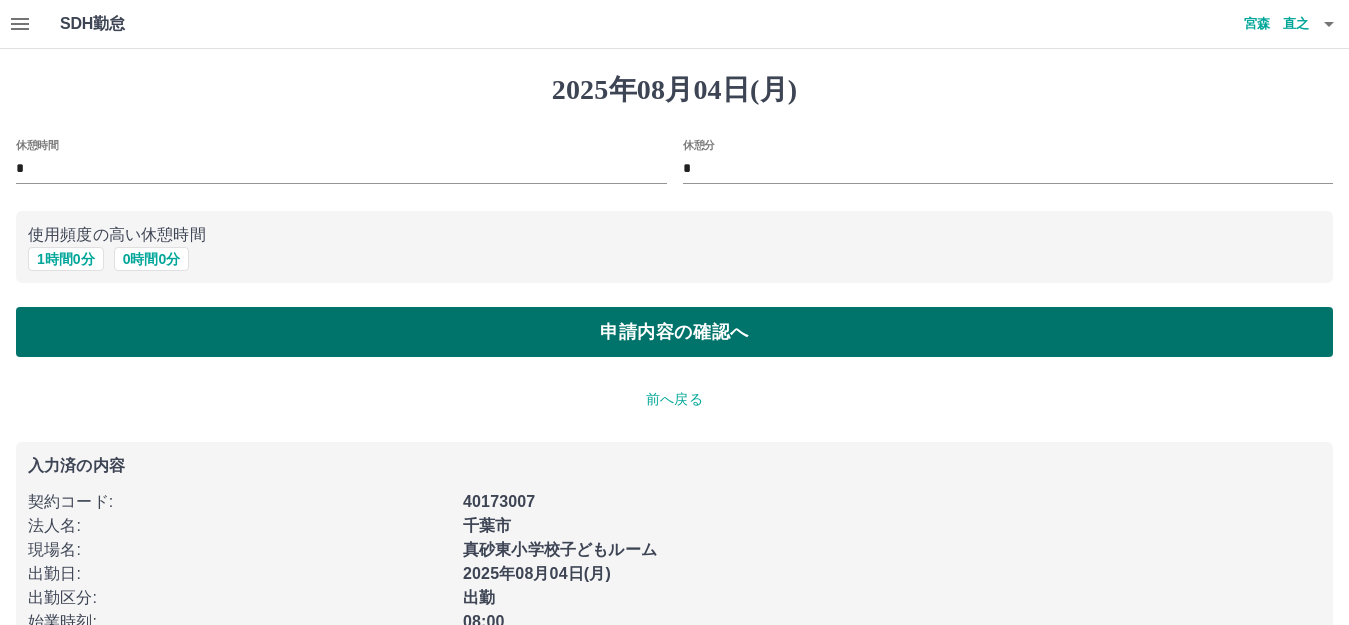 click on "申請内容の確認へ" at bounding box center [674, 332] 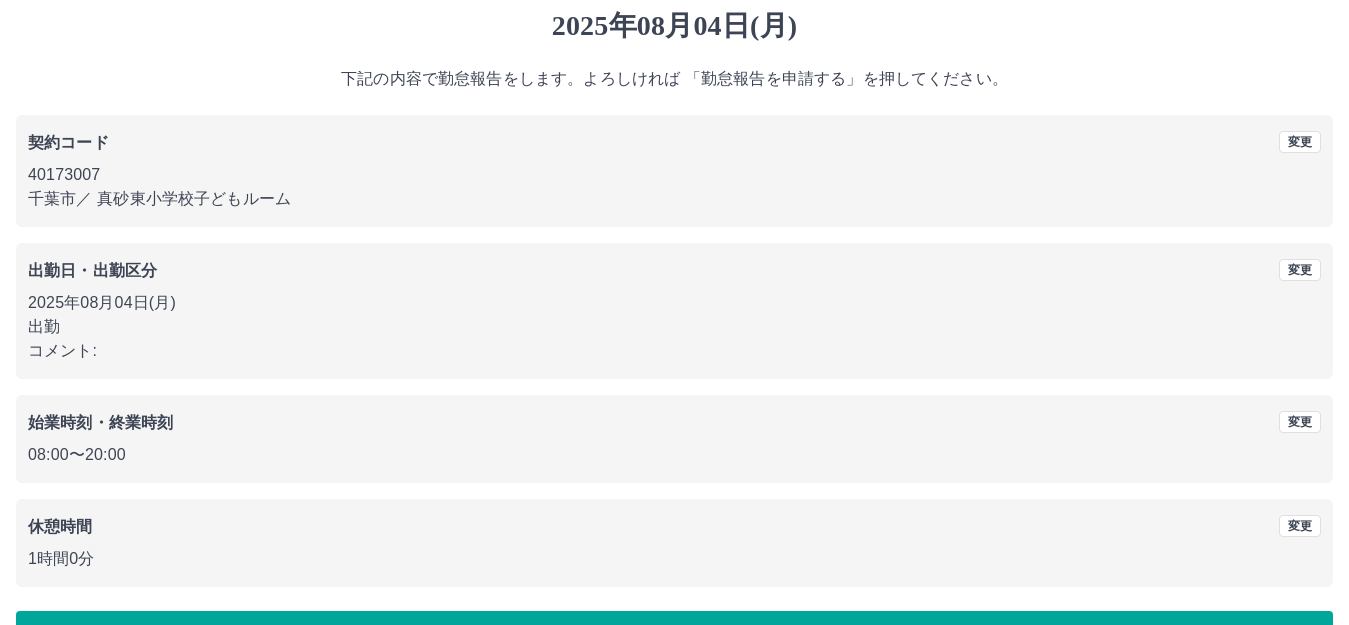 scroll, scrollTop: 124, scrollLeft: 0, axis: vertical 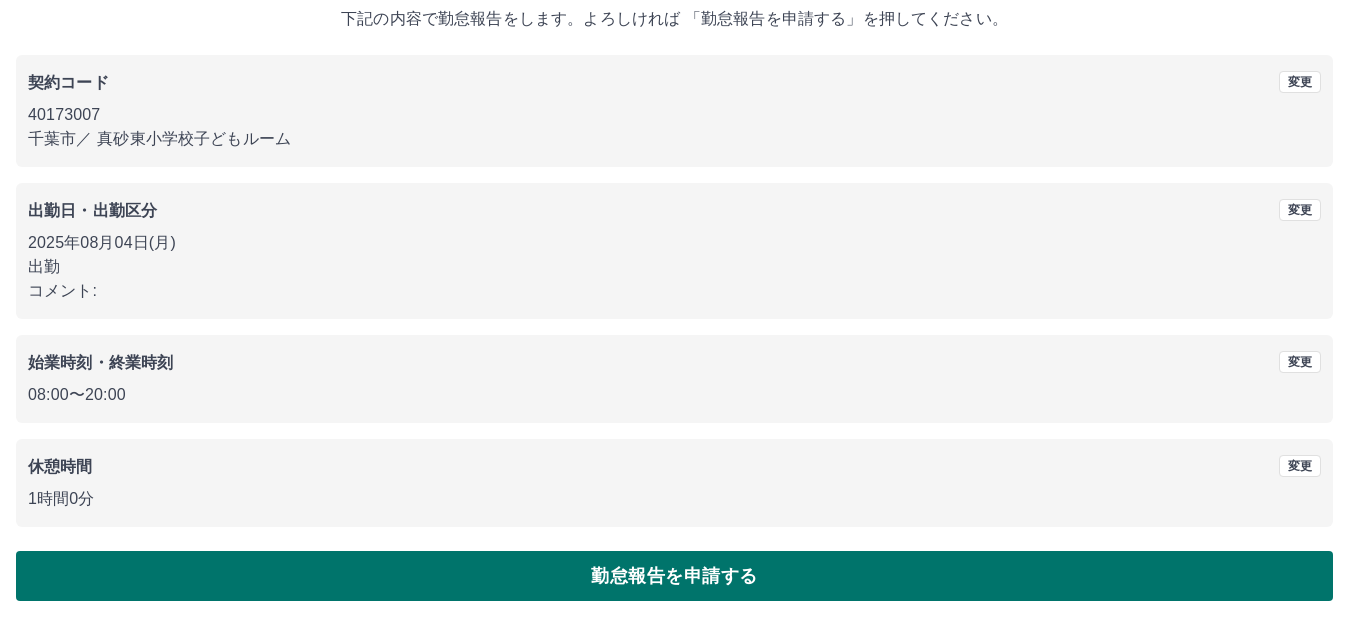 click on "勤怠報告を申請する" at bounding box center [674, 576] 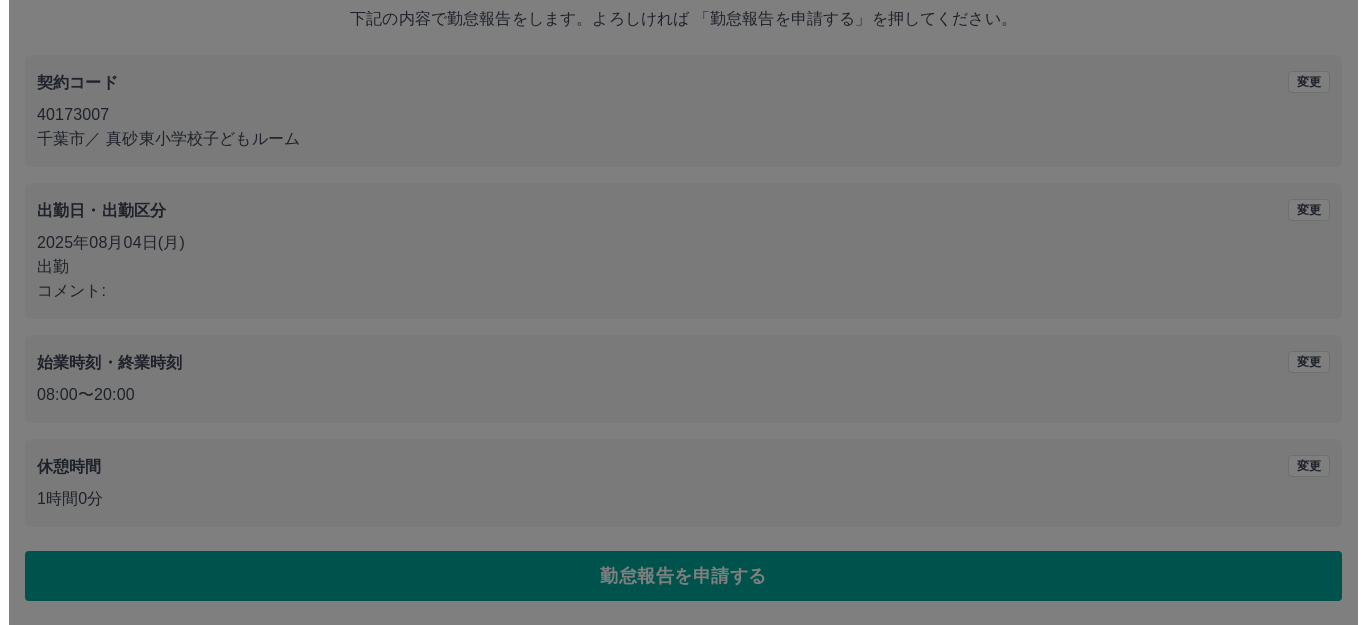 scroll, scrollTop: 0, scrollLeft: 0, axis: both 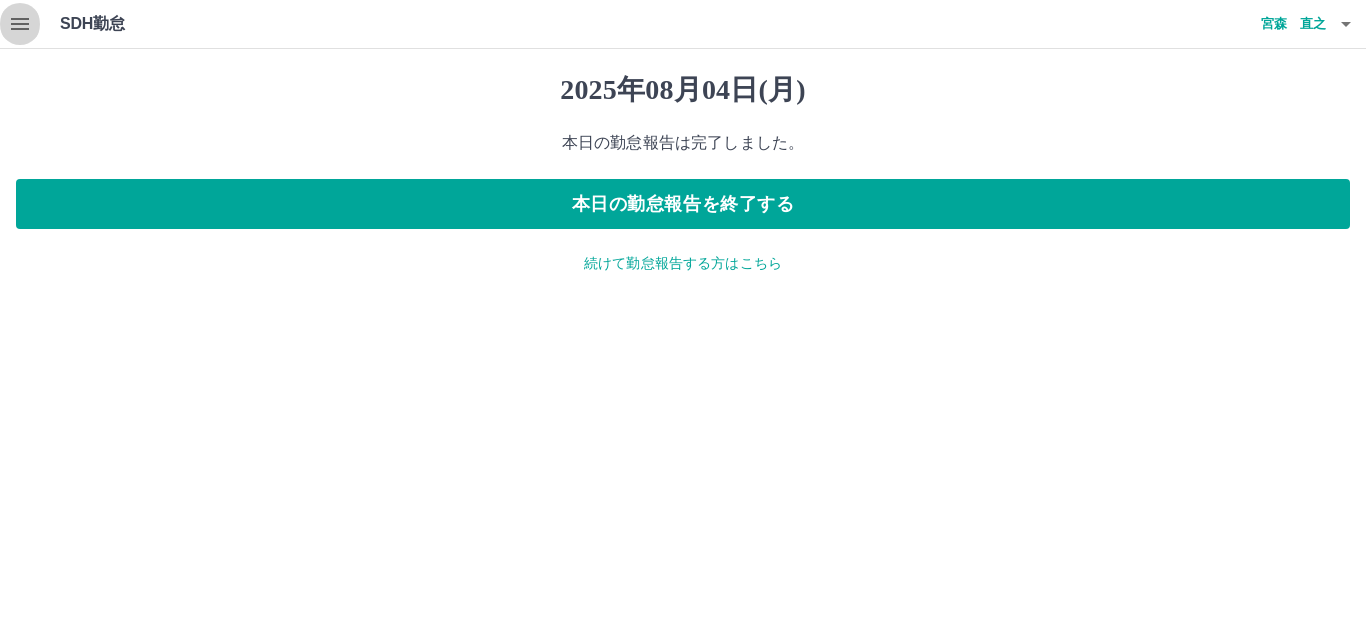 click at bounding box center (20, 24) 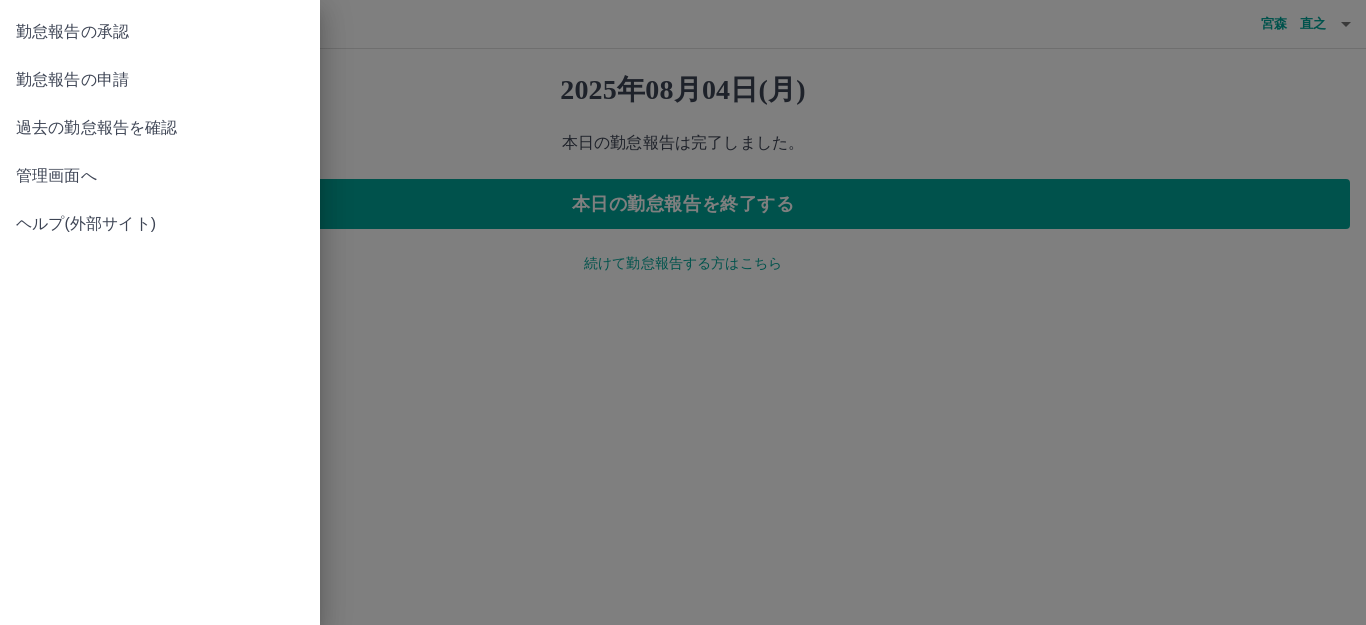drag, startPoint x: 454, startPoint y: 390, endPoint x: 530, endPoint y: 211, distance: 194.46594 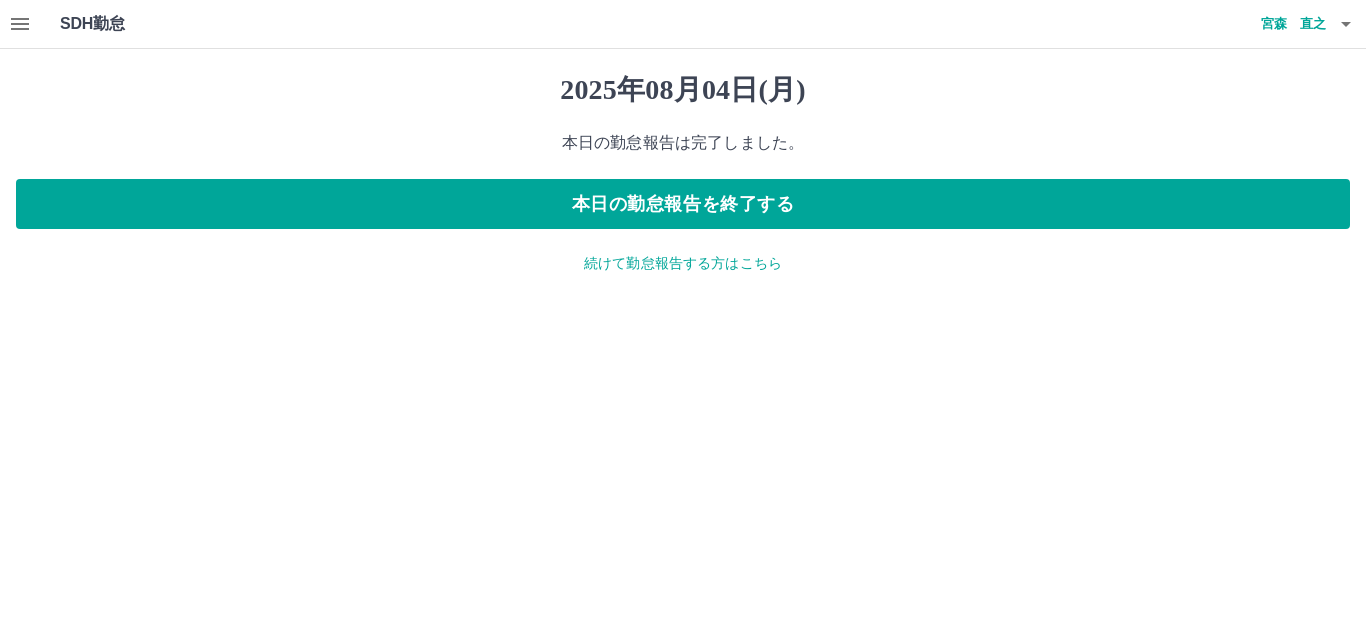 click on "続けて勤怠報告する方はこちら" at bounding box center [683, 263] 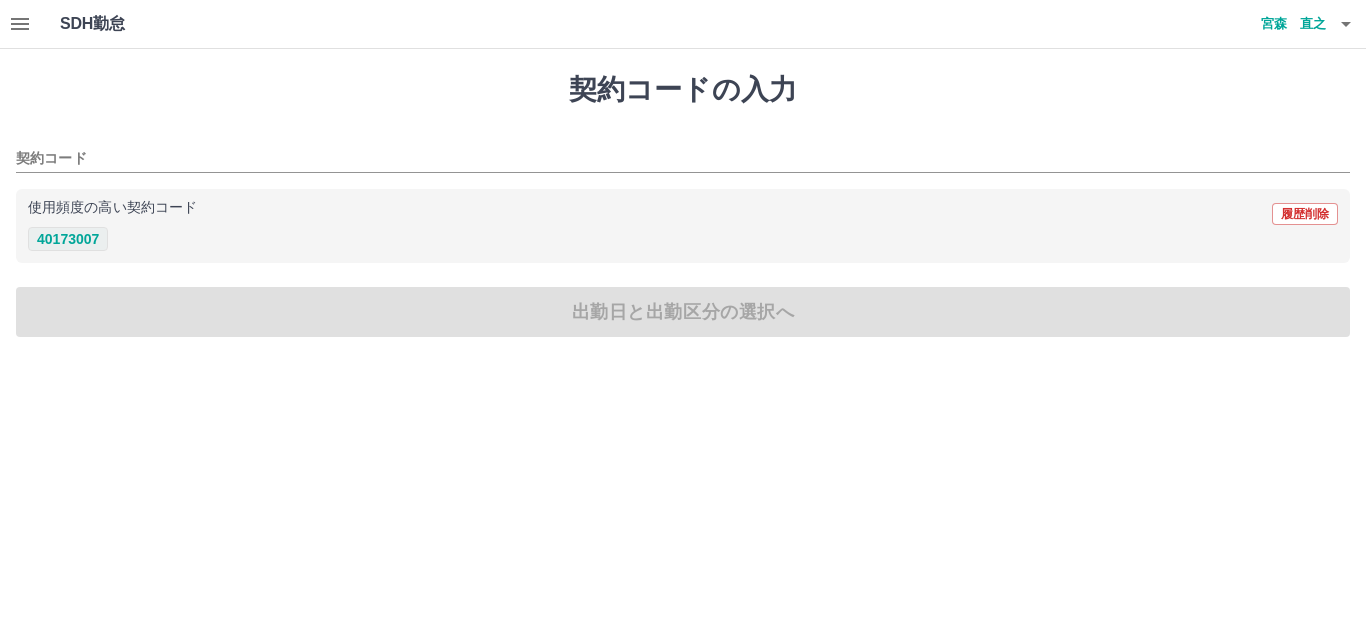 click on "40173007" at bounding box center [68, 239] 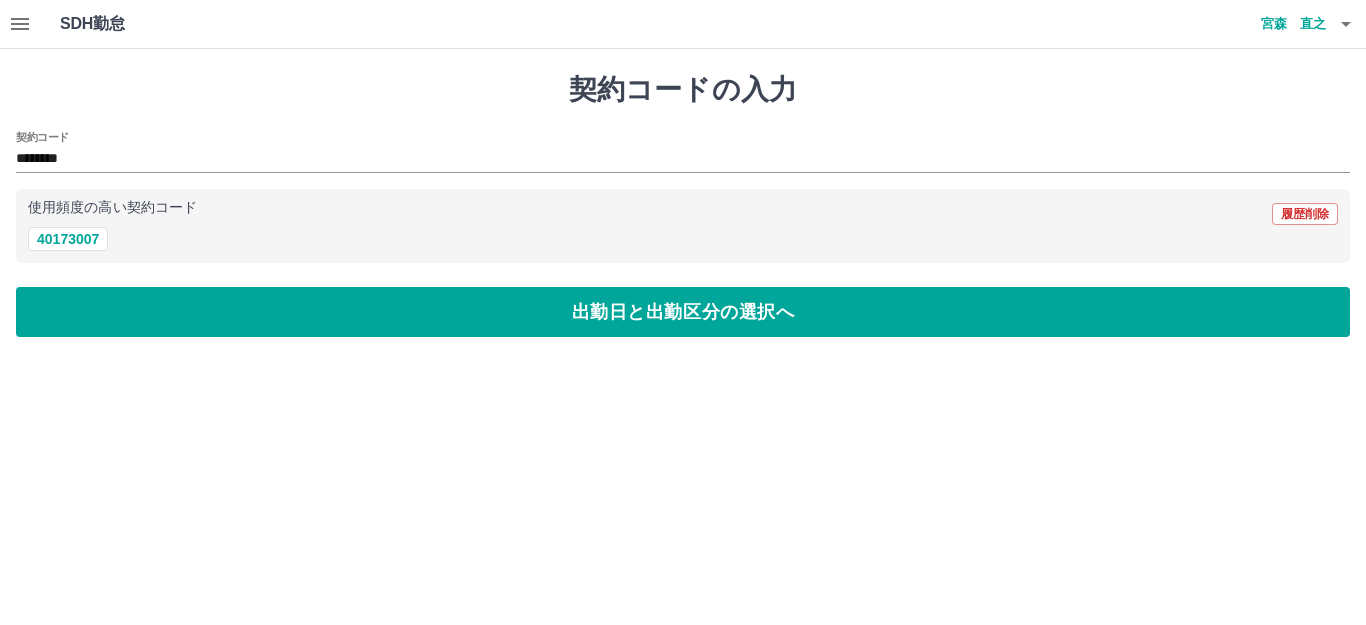 click on "SDH勤怠 [LAST] [FIRST] 契約コードの入力 契約コード ******** 使用頻度の高い契約コード 履歴削除 40173007 出勤日と出勤区分の選択へ SDH勤怠" at bounding box center (683, 180) 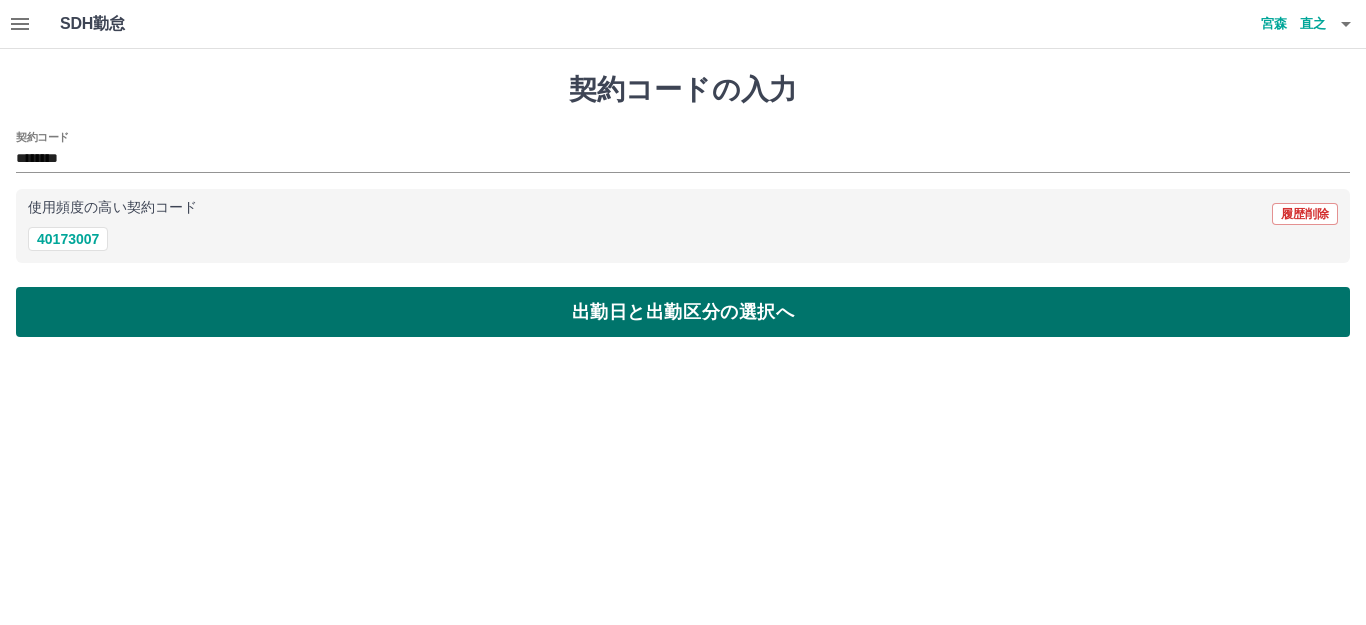click on "出勤日と出勤区分の選択へ" at bounding box center [683, 312] 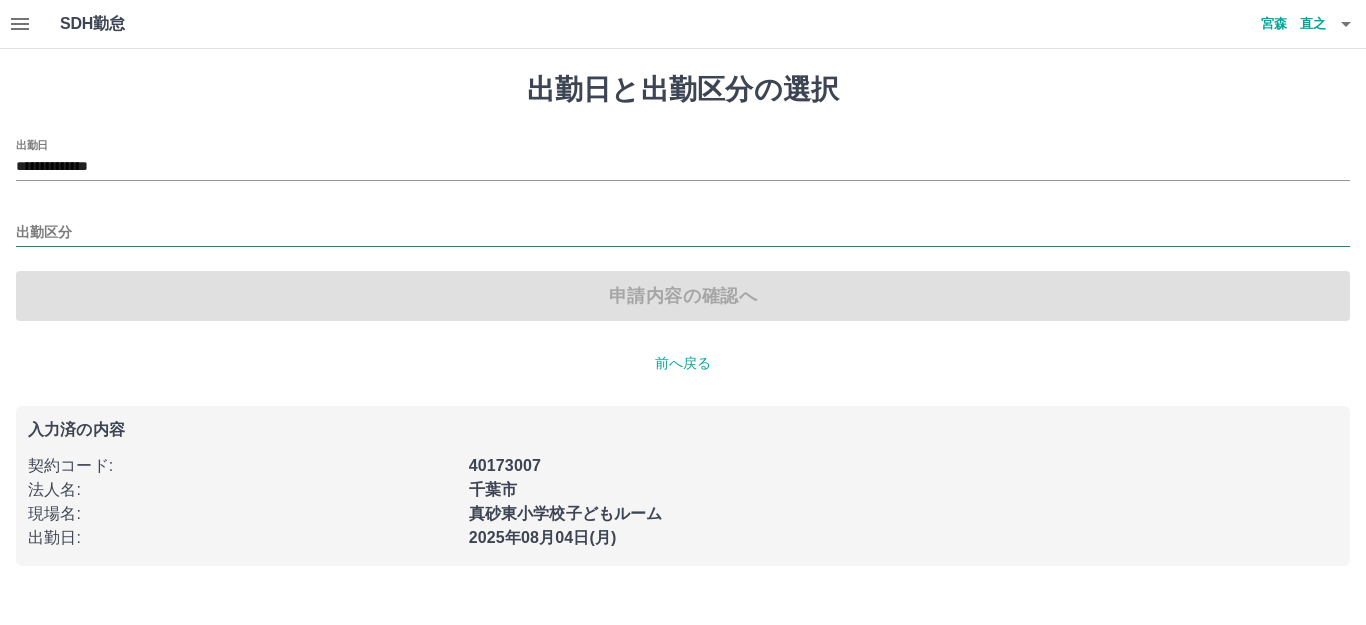 click on "出勤区分" at bounding box center [683, 233] 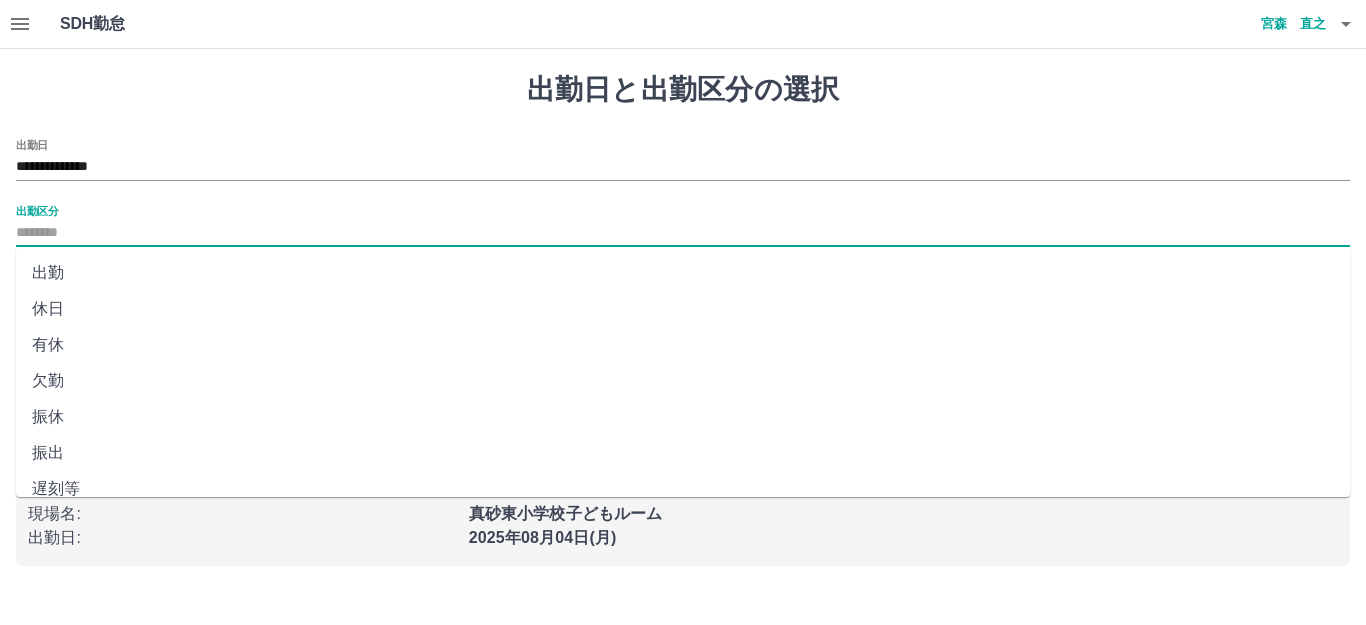 click on "休日" at bounding box center [683, 309] 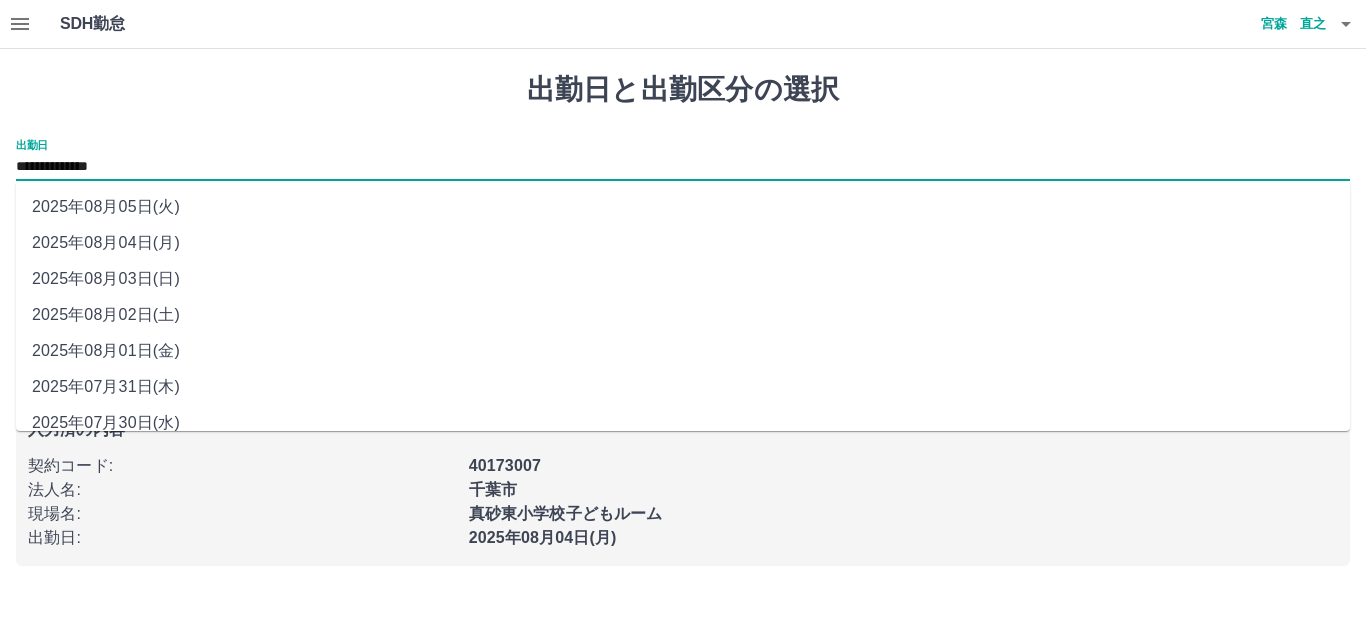 click on "**********" at bounding box center [683, 167] 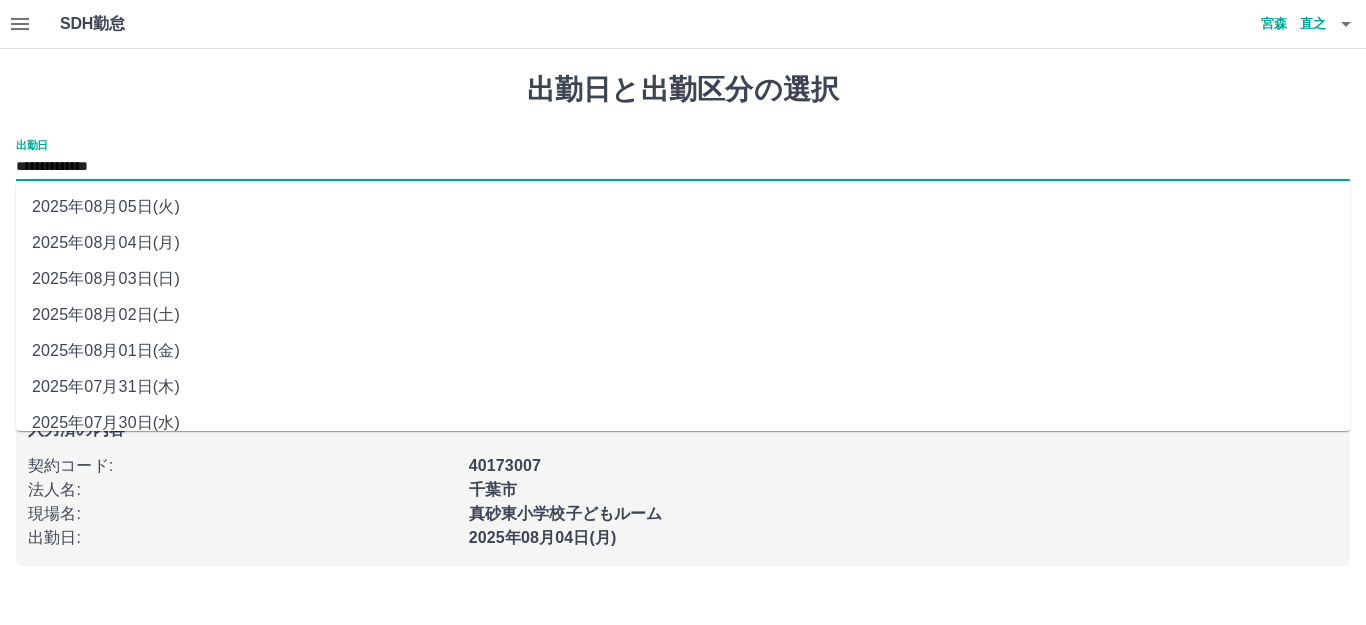 click on "2025年08月02日(土)" at bounding box center [683, 315] 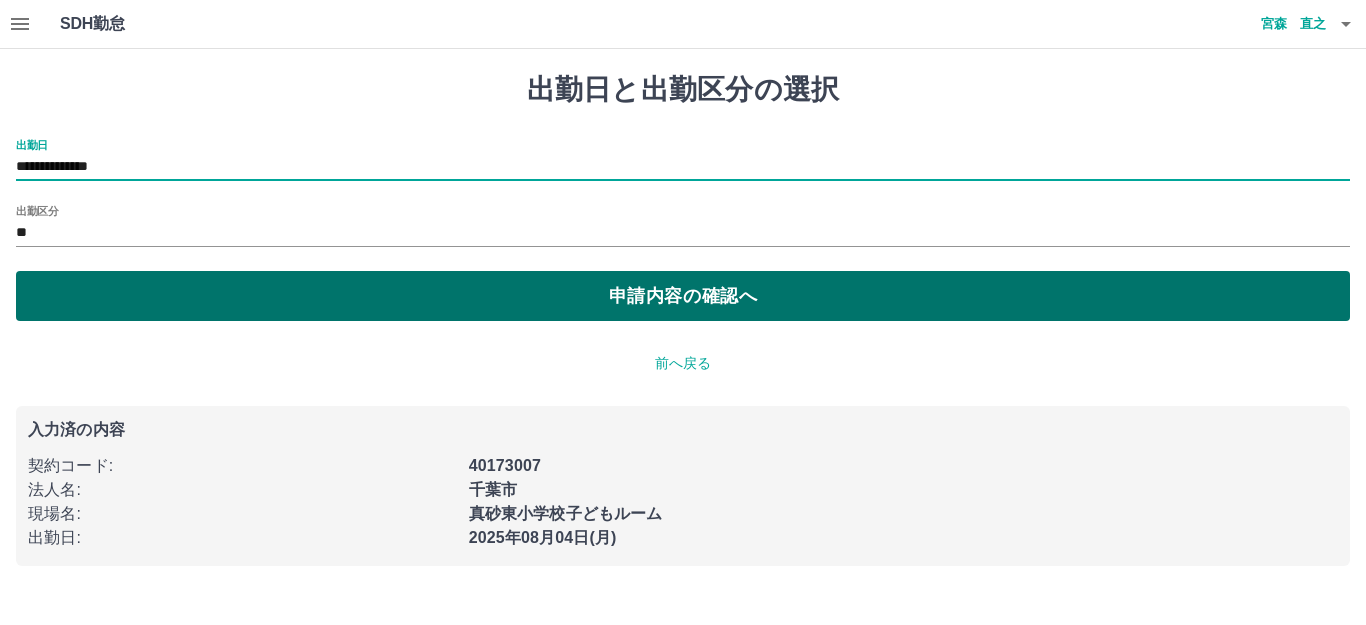 click on "申請内容の確認へ" at bounding box center [683, 296] 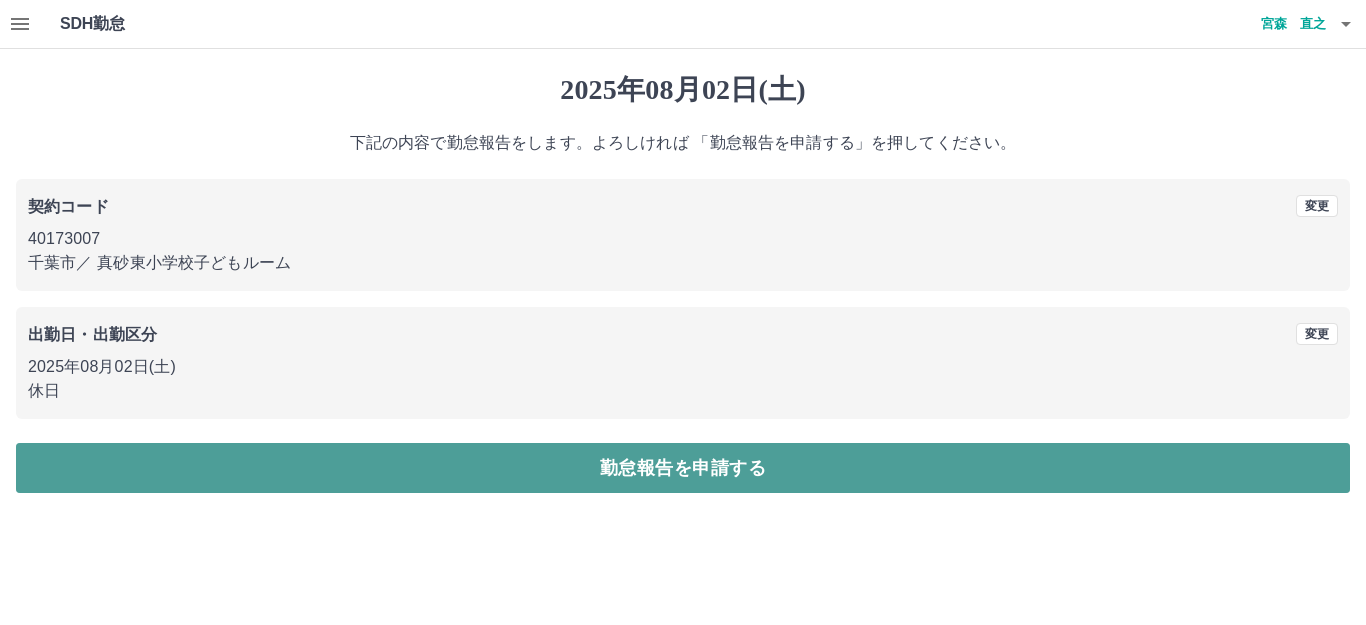 drag, startPoint x: 407, startPoint y: 476, endPoint x: 388, endPoint y: 457, distance: 26.870058 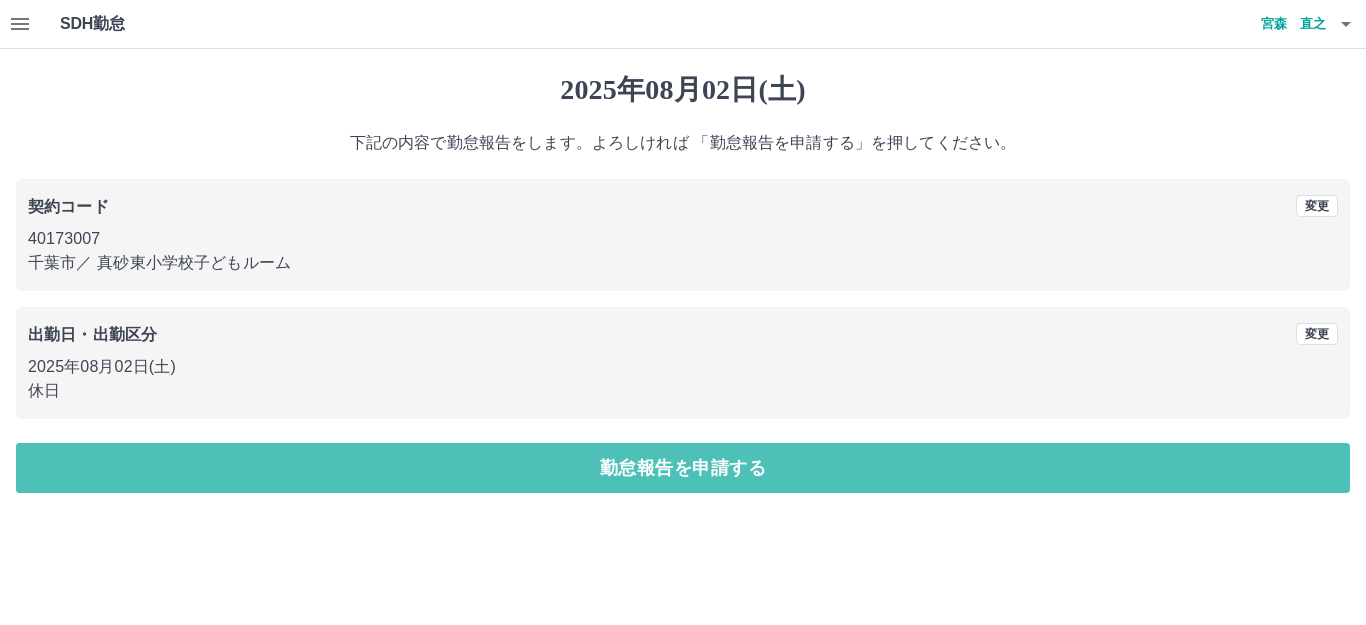 click on "勤怠報告を申請する" at bounding box center (683, 468) 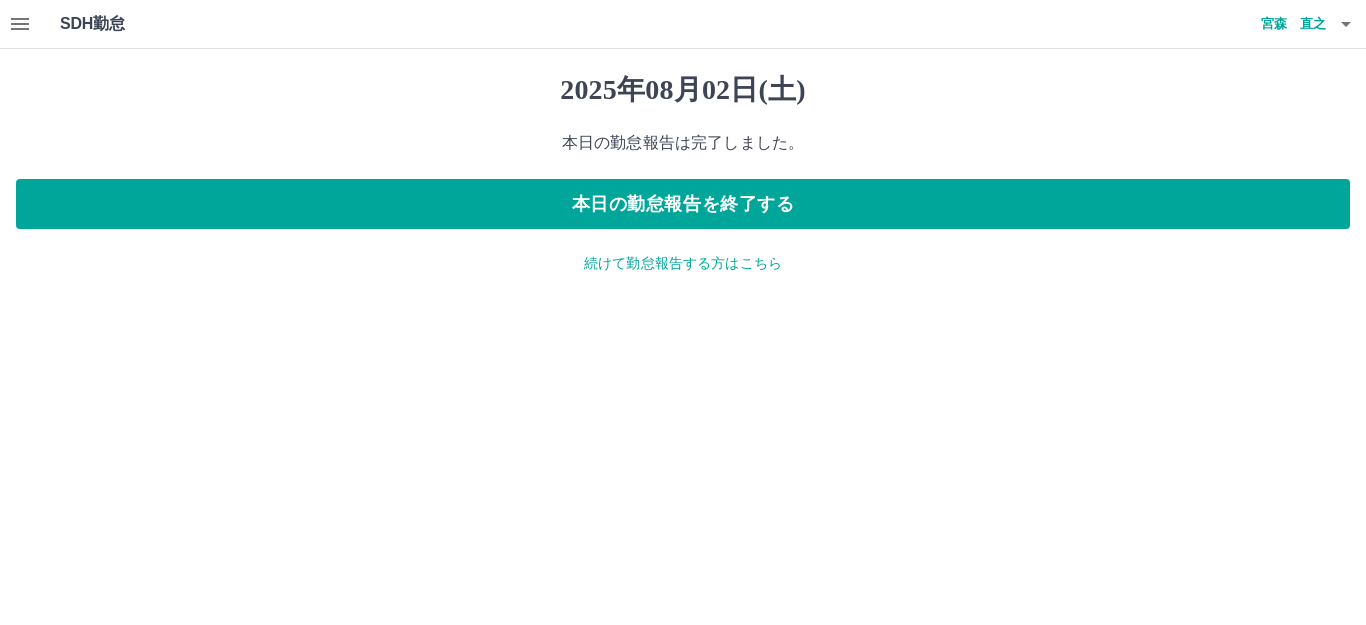 click on "続けて勤怠報告する方はこちら" at bounding box center [683, 263] 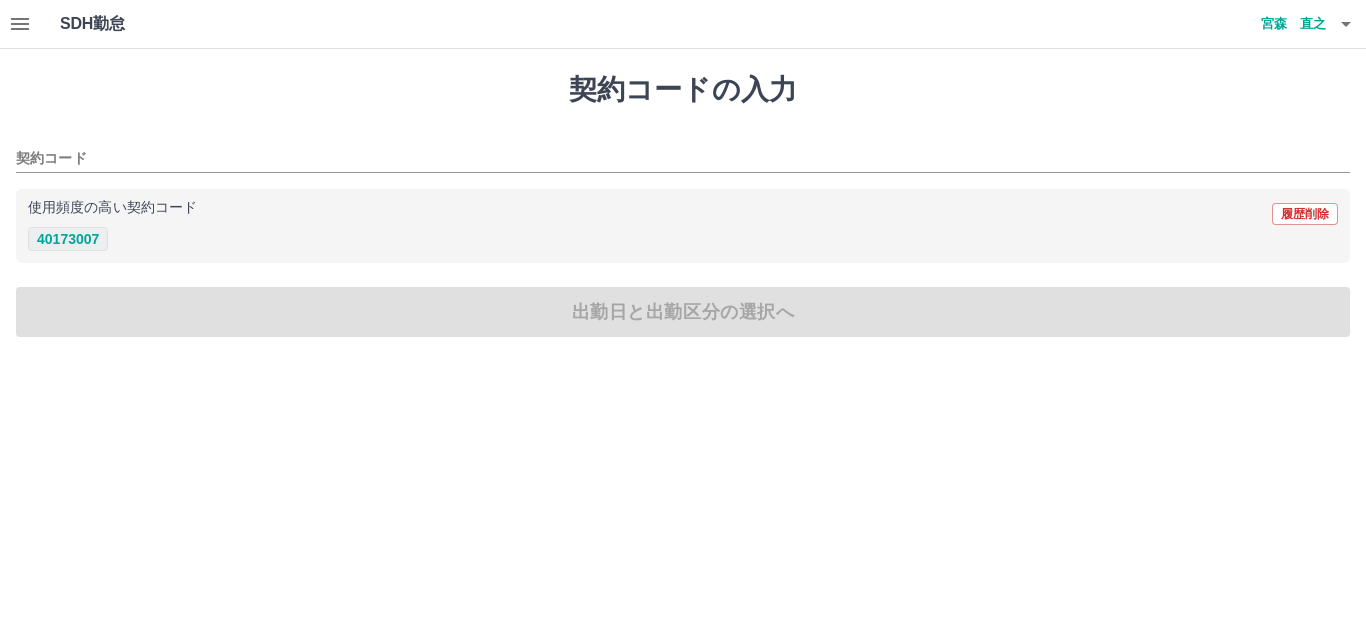 click on "40173007" at bounding box center [68, 239] 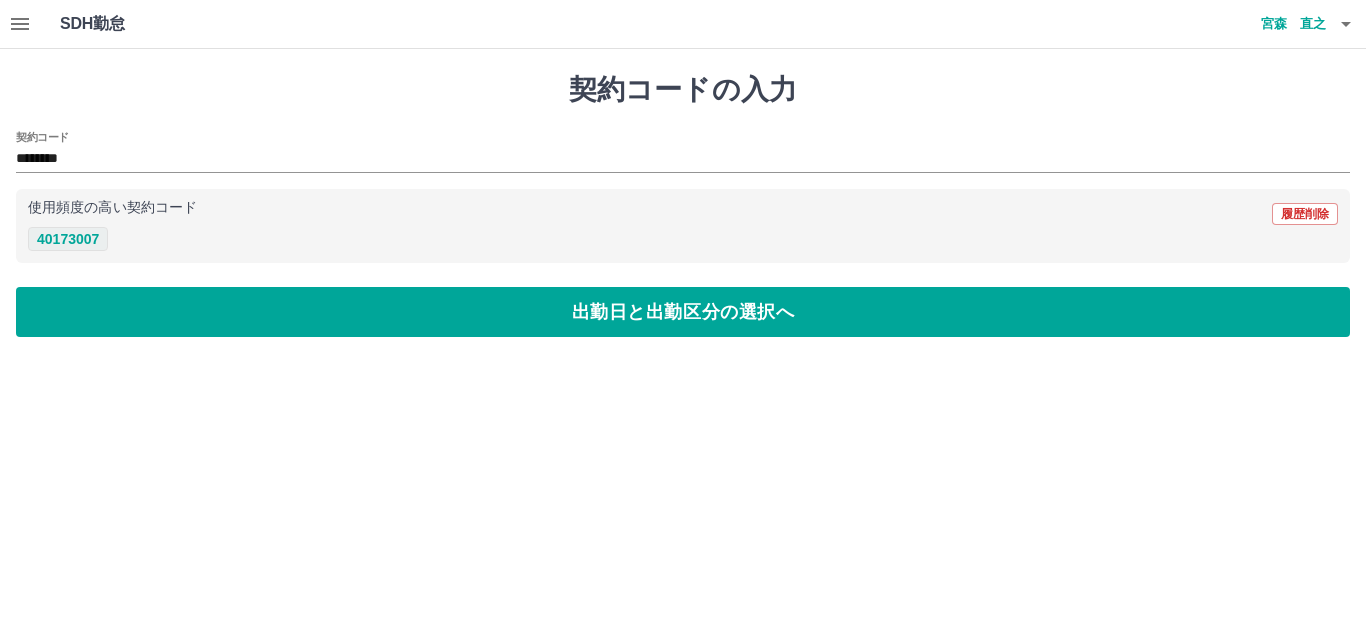 type on "********" 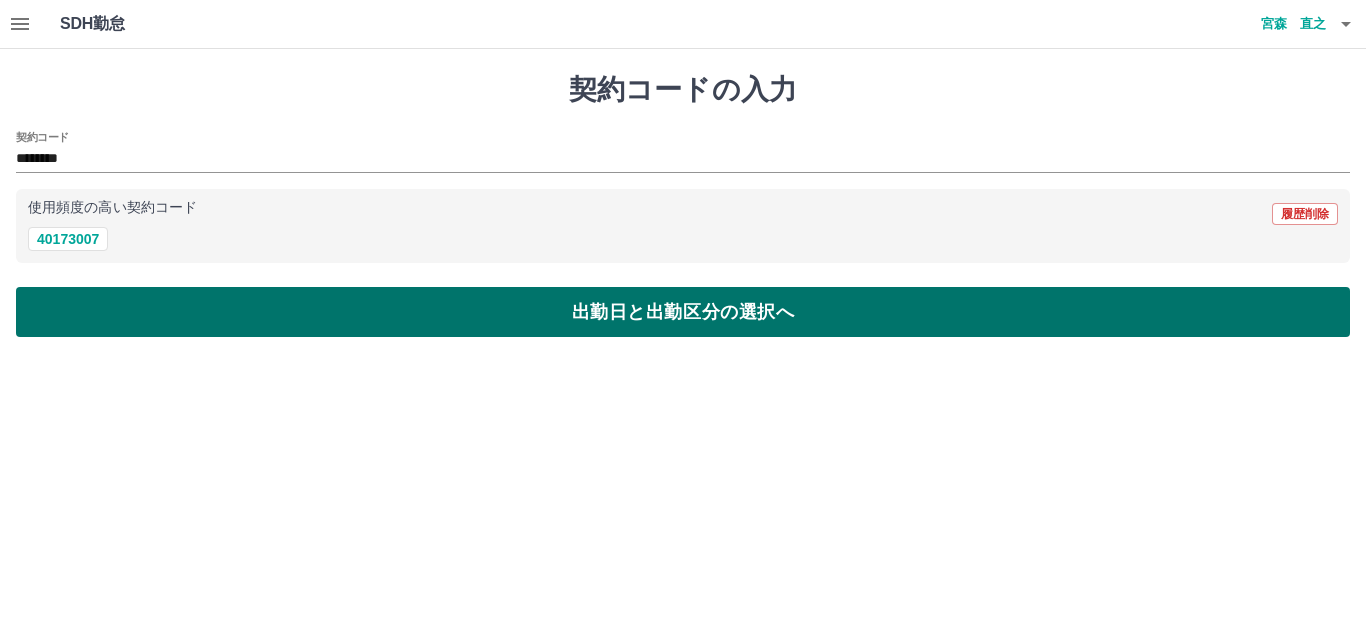 click on "出勤日と出勤区分の選択へ" at bounding box center [683, 312] 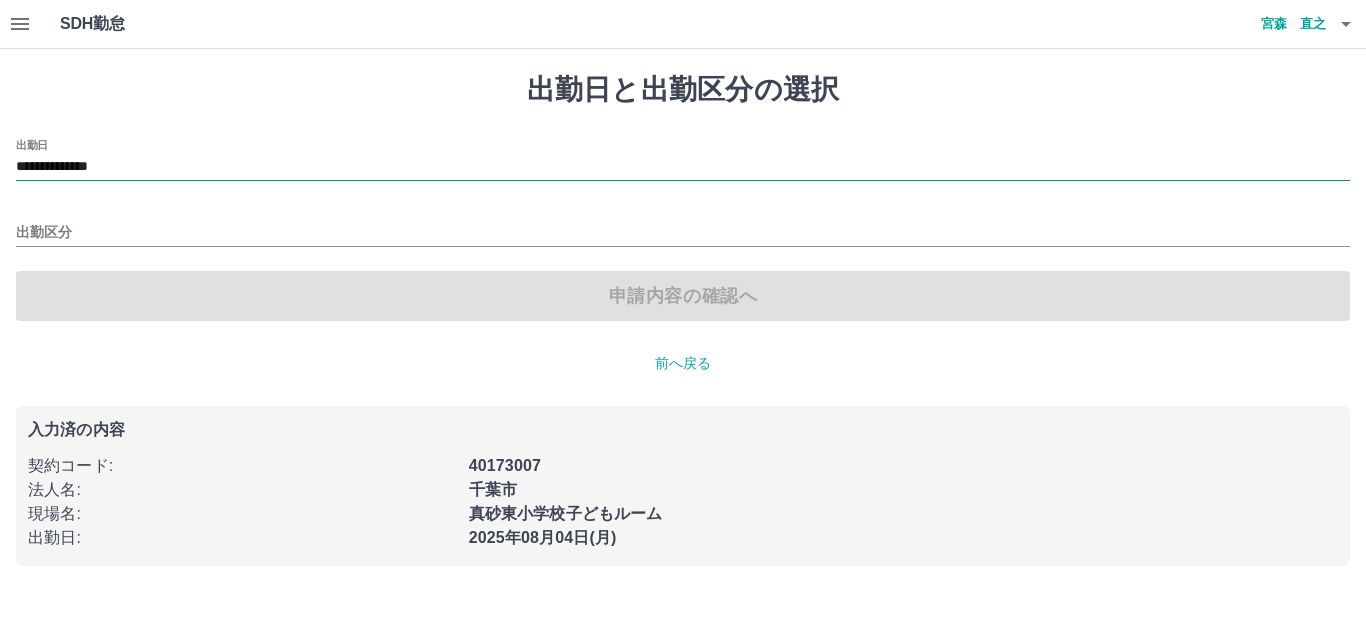 click on "**********" at bounding box center (683, 167) 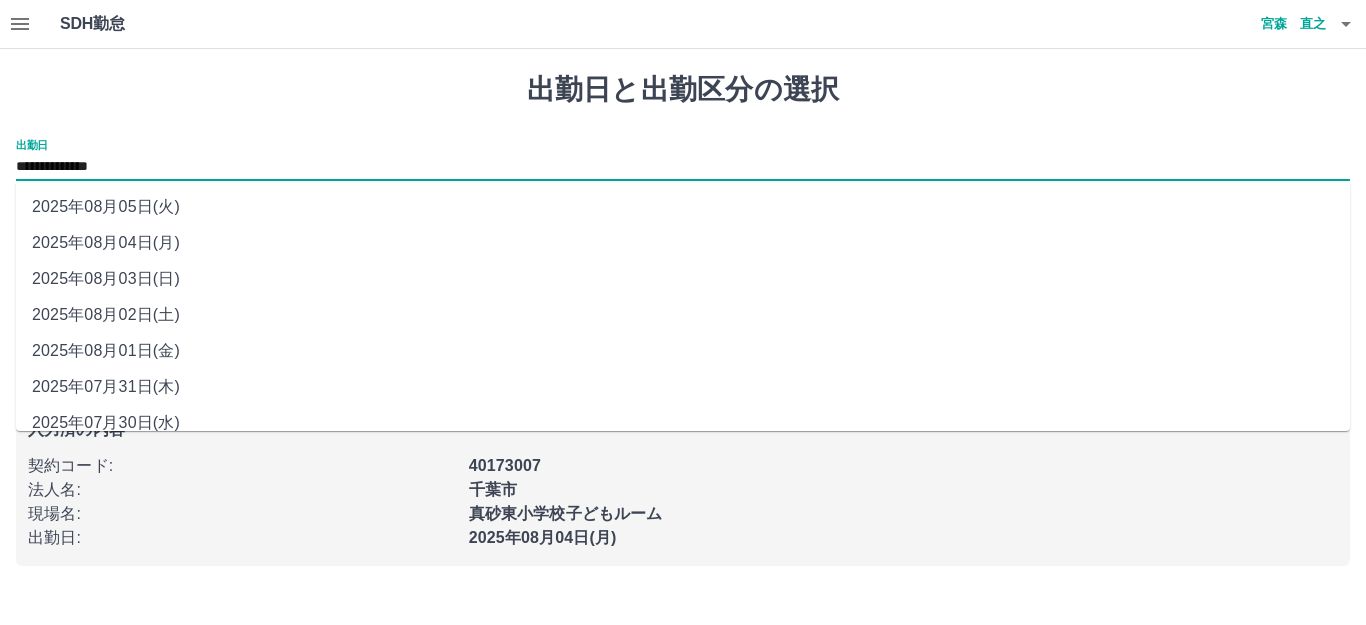click on "2025年08月03日(日)" at bounding box center [683, 279] 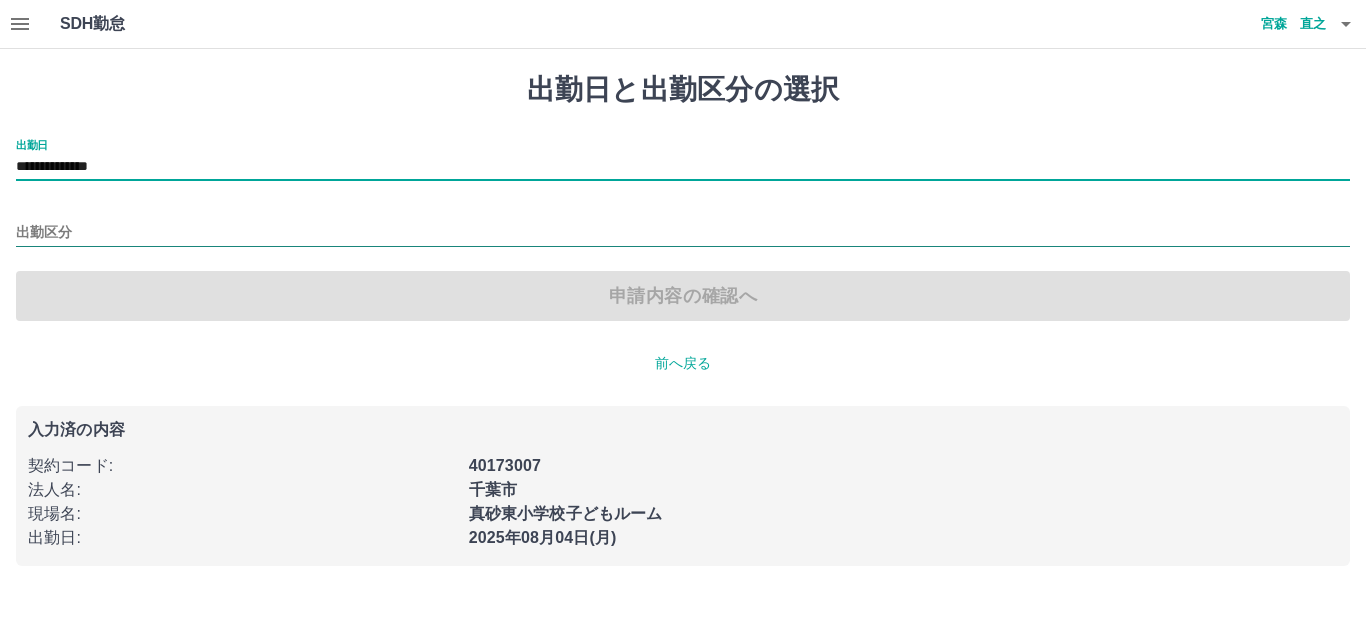 click on "出勤区分" at bounding box center (683, 233) 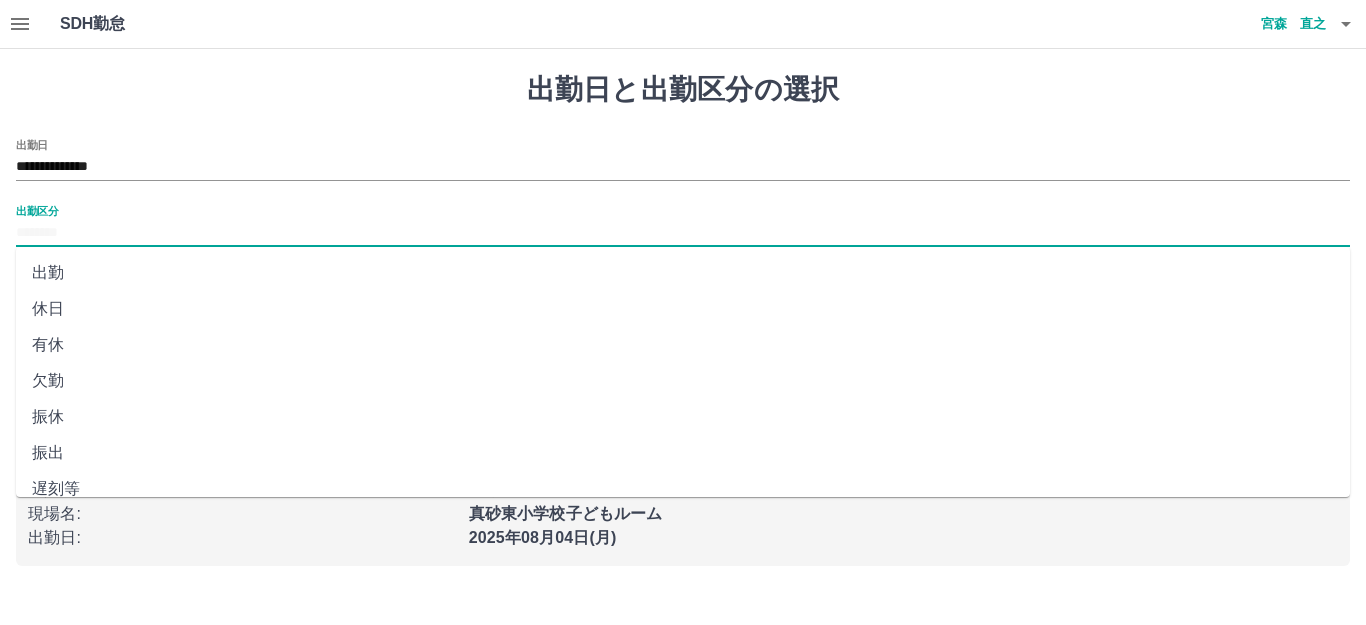 scroll, scrollTop: 414, scrollLeft: 0, axis: vertical 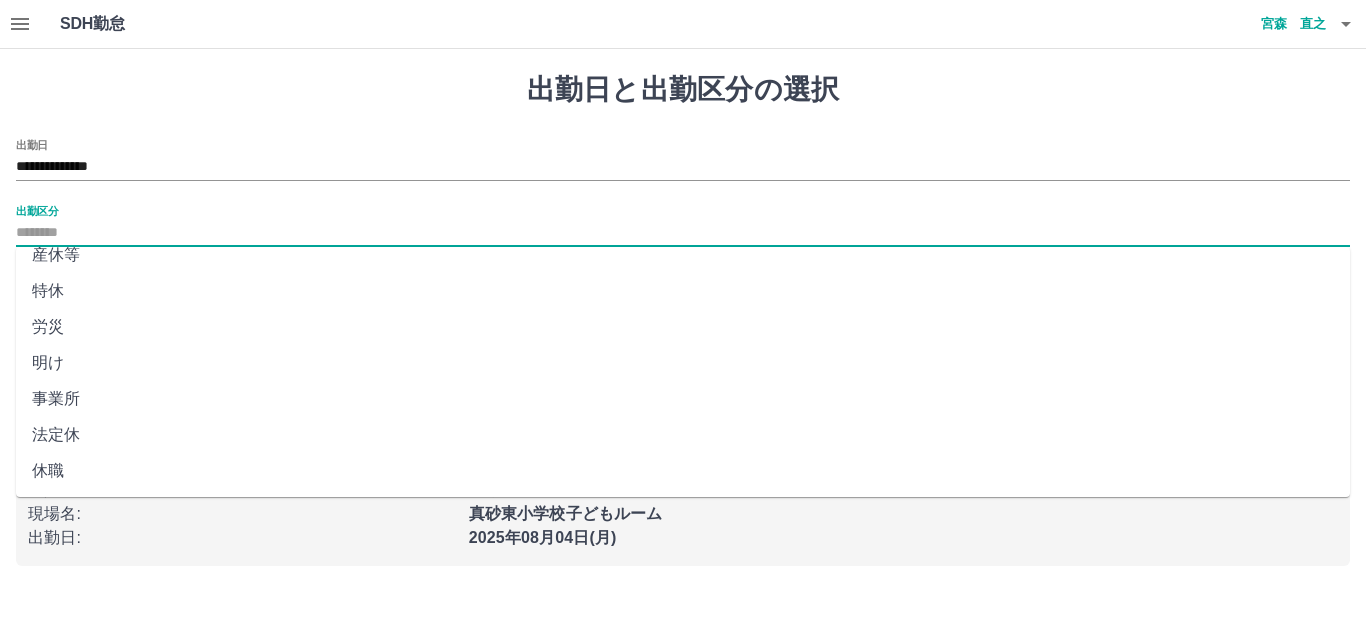 click on "法定休" at bounding box center (683, 435) 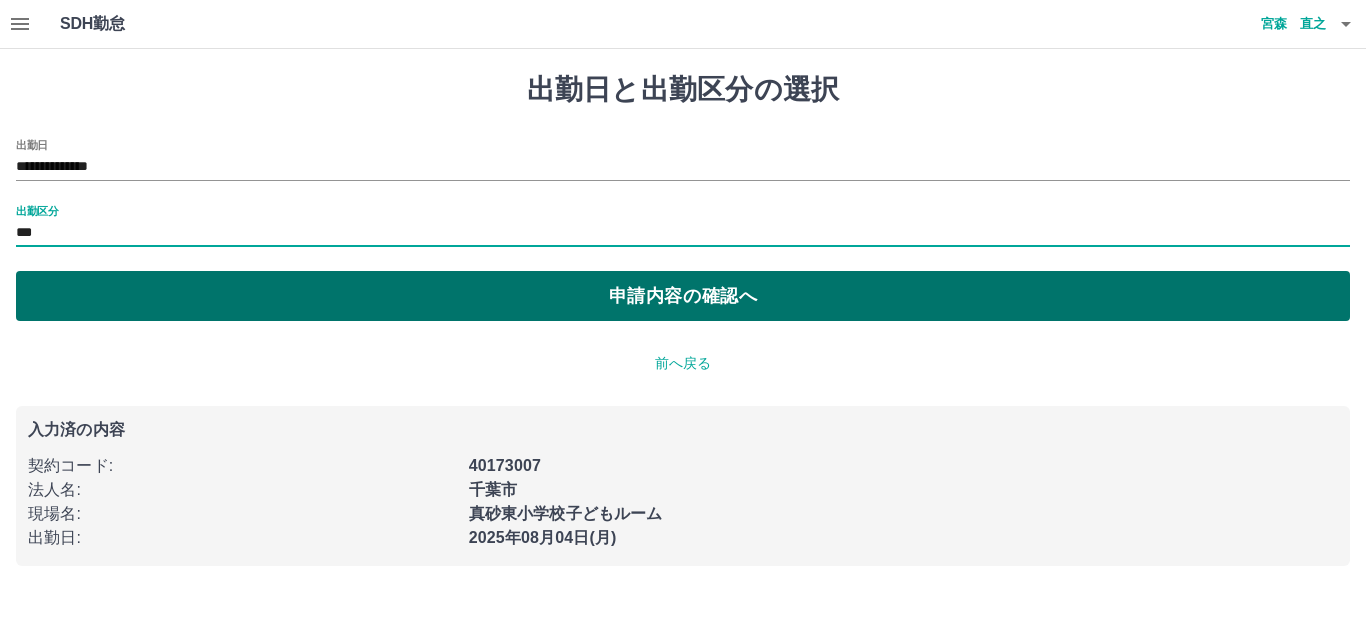 click on "申請内容の確認へ" at bounding box center (683, 296) 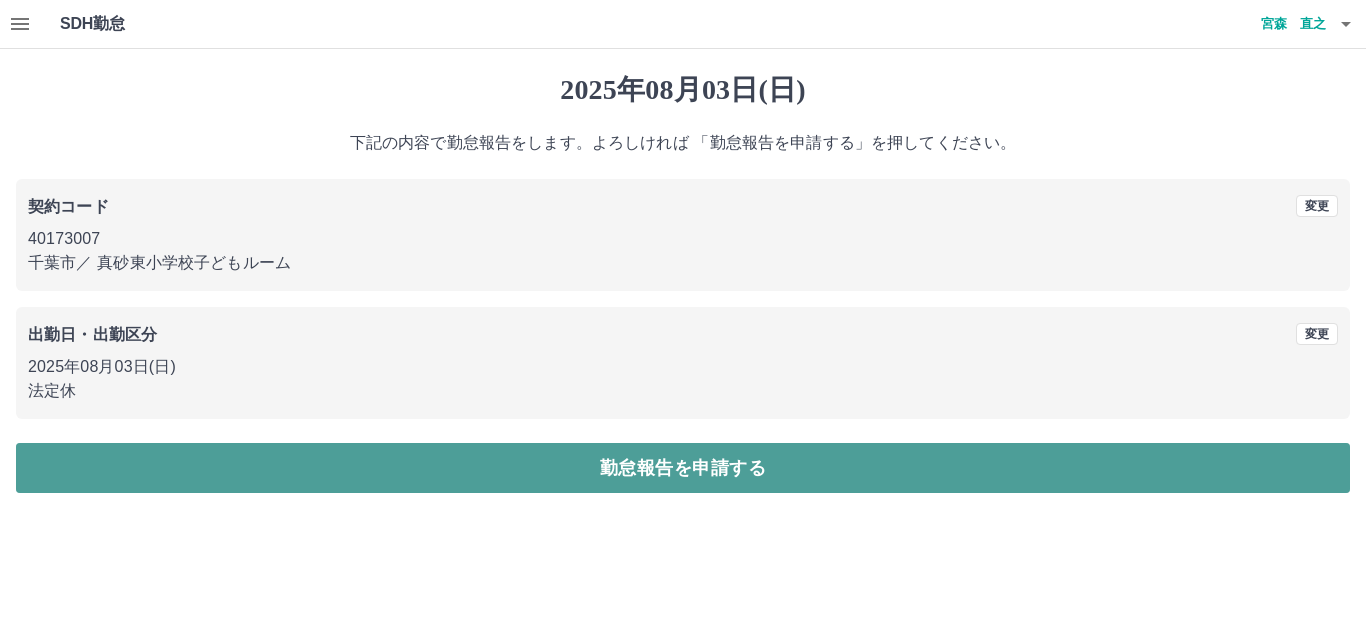 click on "勤怠報告を申請する" at bounding box center [683, 468] 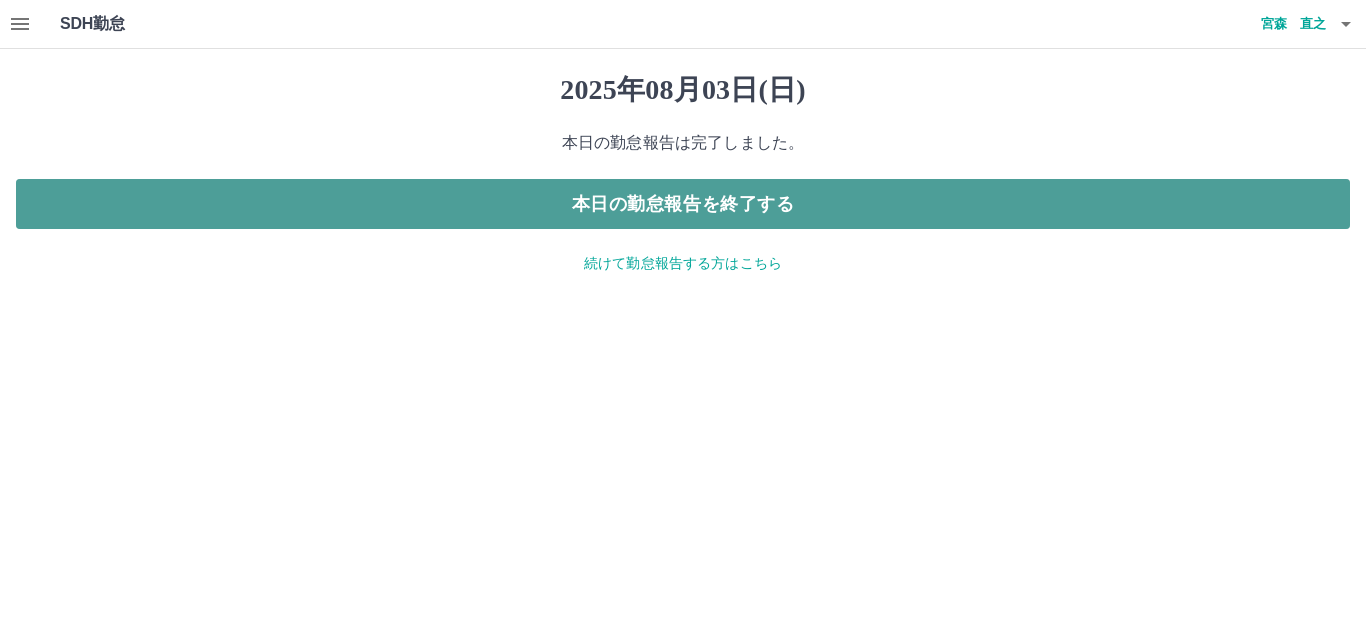 click on "本日の勤怠報告を終了する" at bounding box center [683, 204] 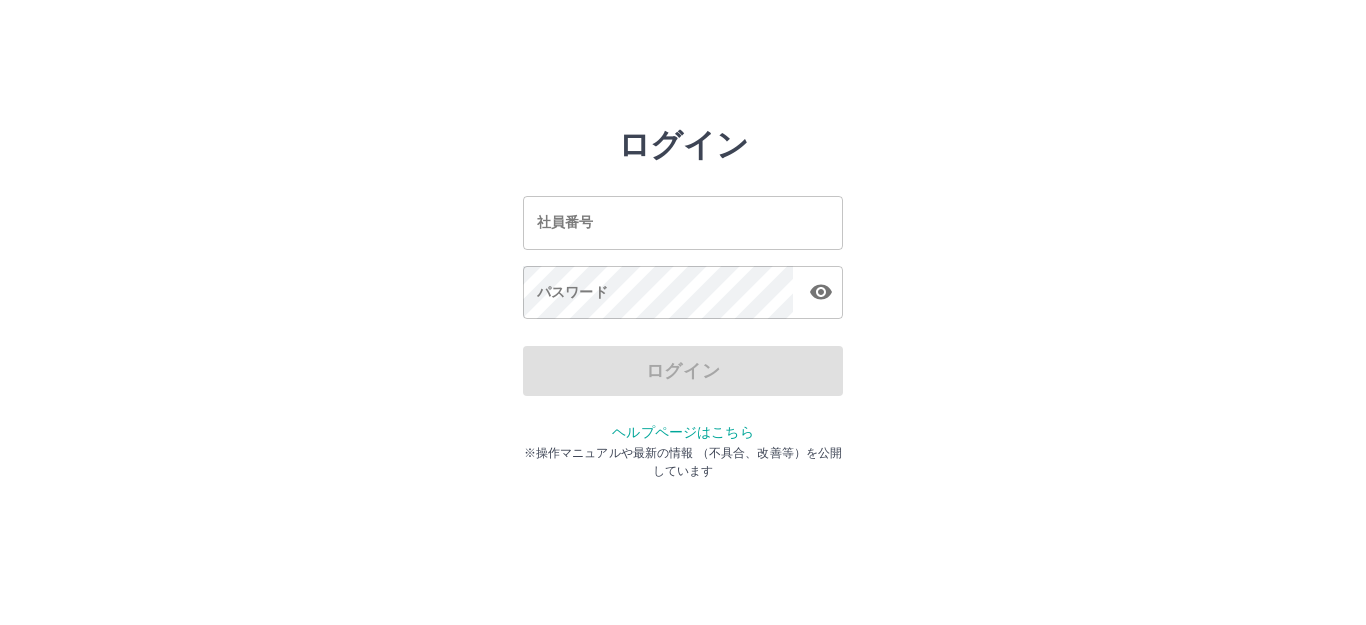 scroll, scrollTop: 0, scrollLeft: 0, axis: both 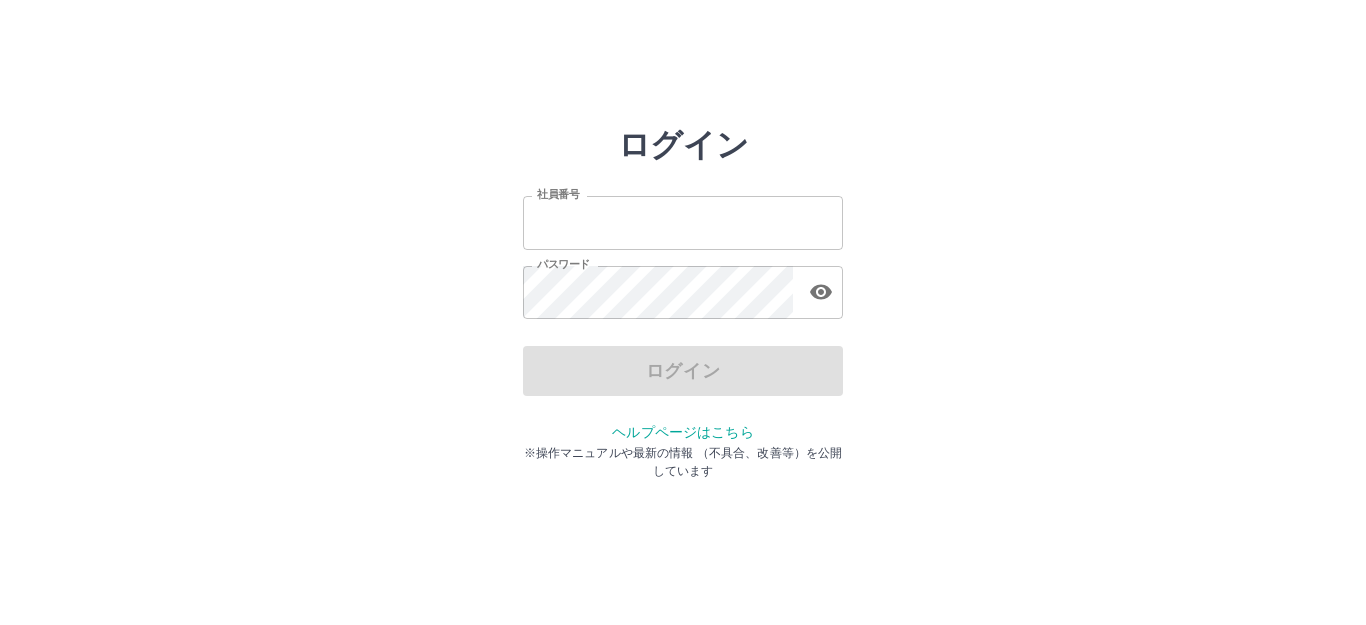 type on "*******" 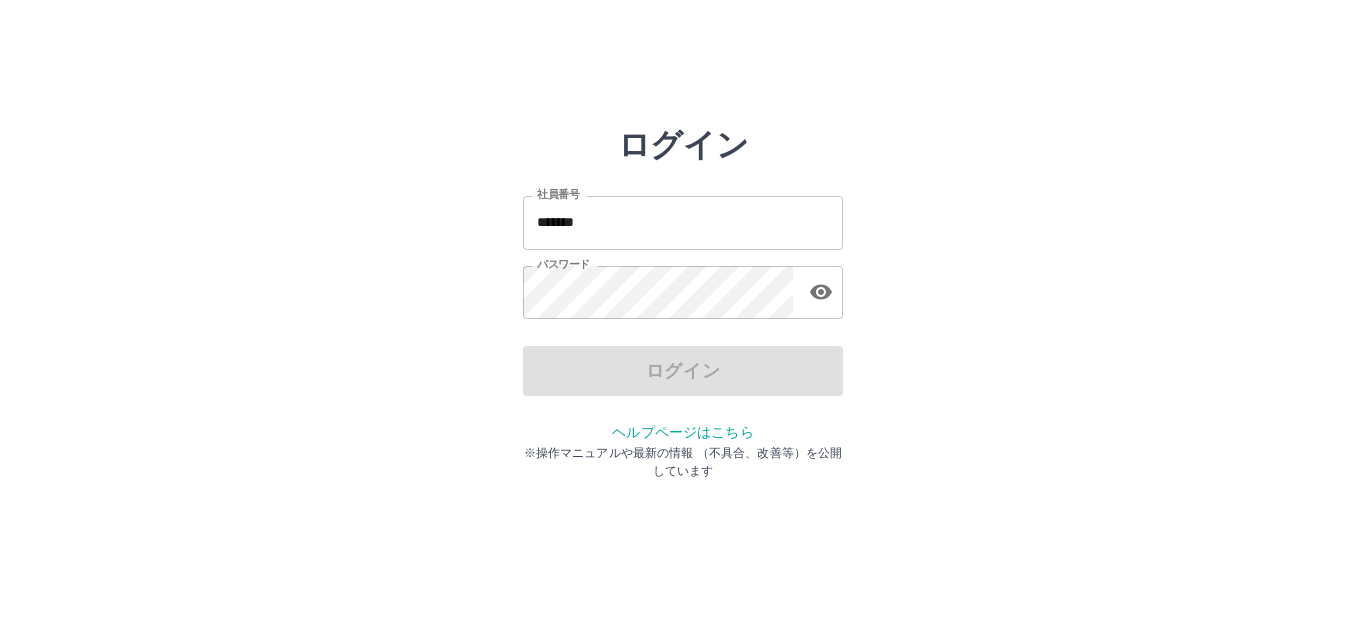 click on "ログイン" at bounding box center [683, 371] 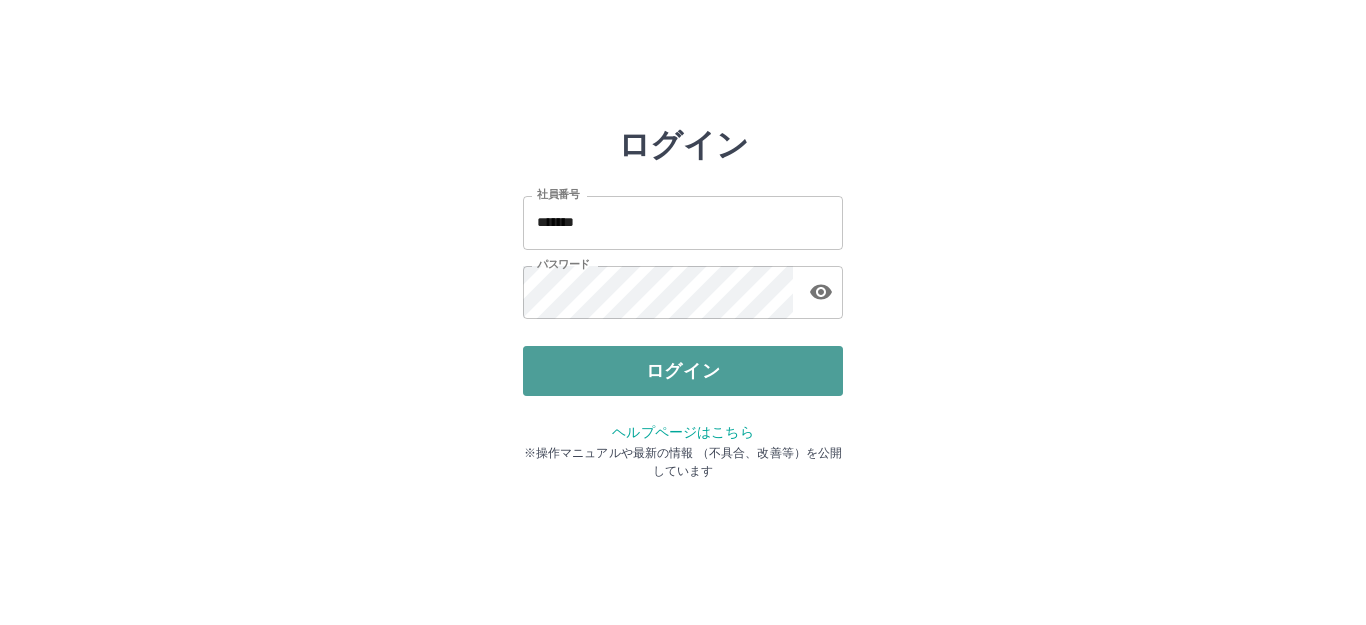 click on "ログイン" at bounding box center (683, 371) 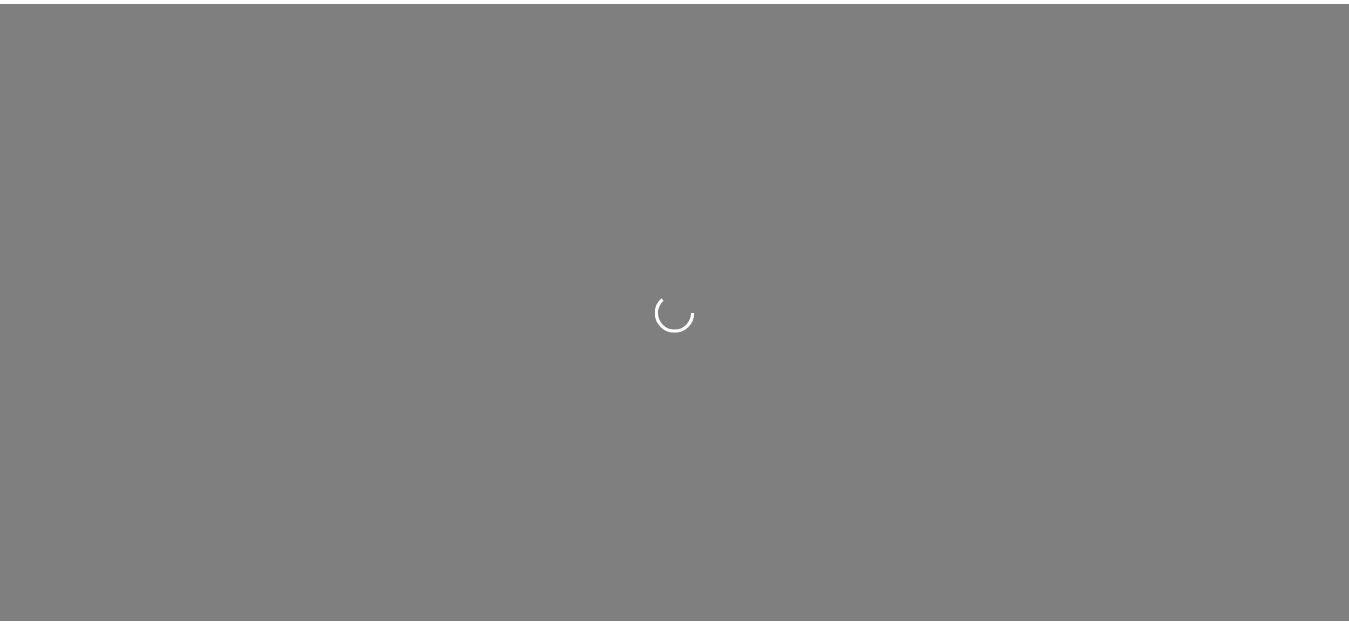 scroll, scrollTop: 0, scrollLeft: 0, axis: both 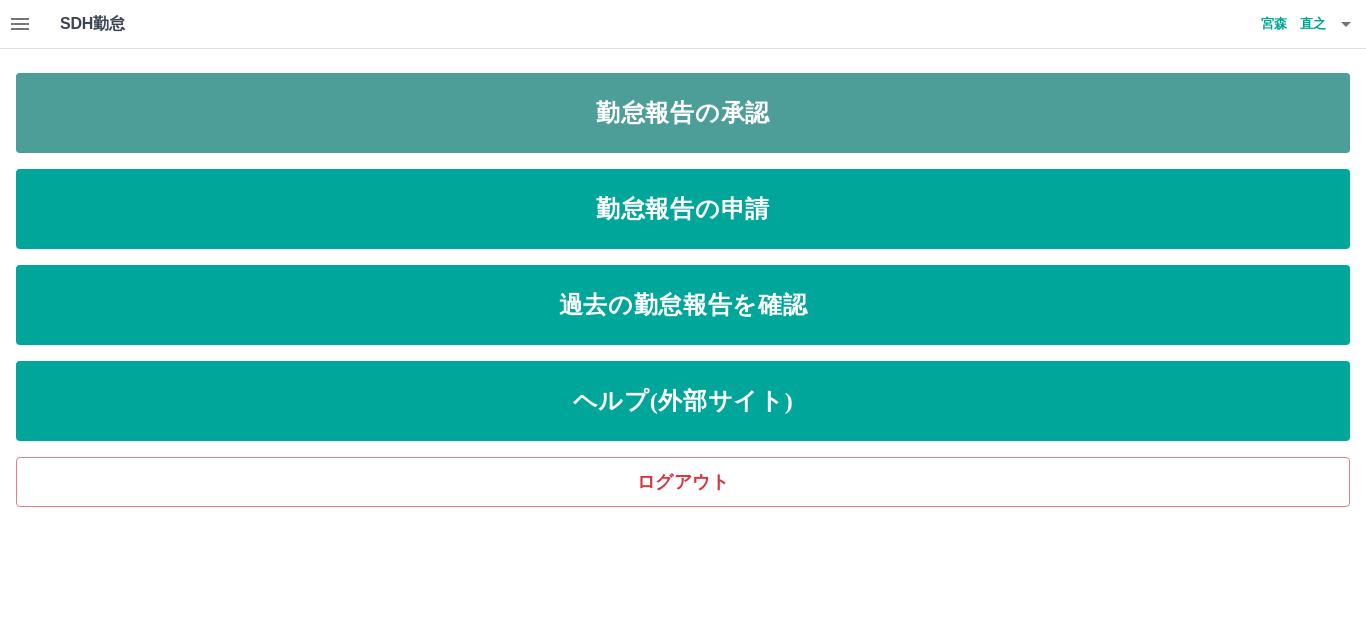 click on "勤怠報告の承認" at bounding box center (683, 113) 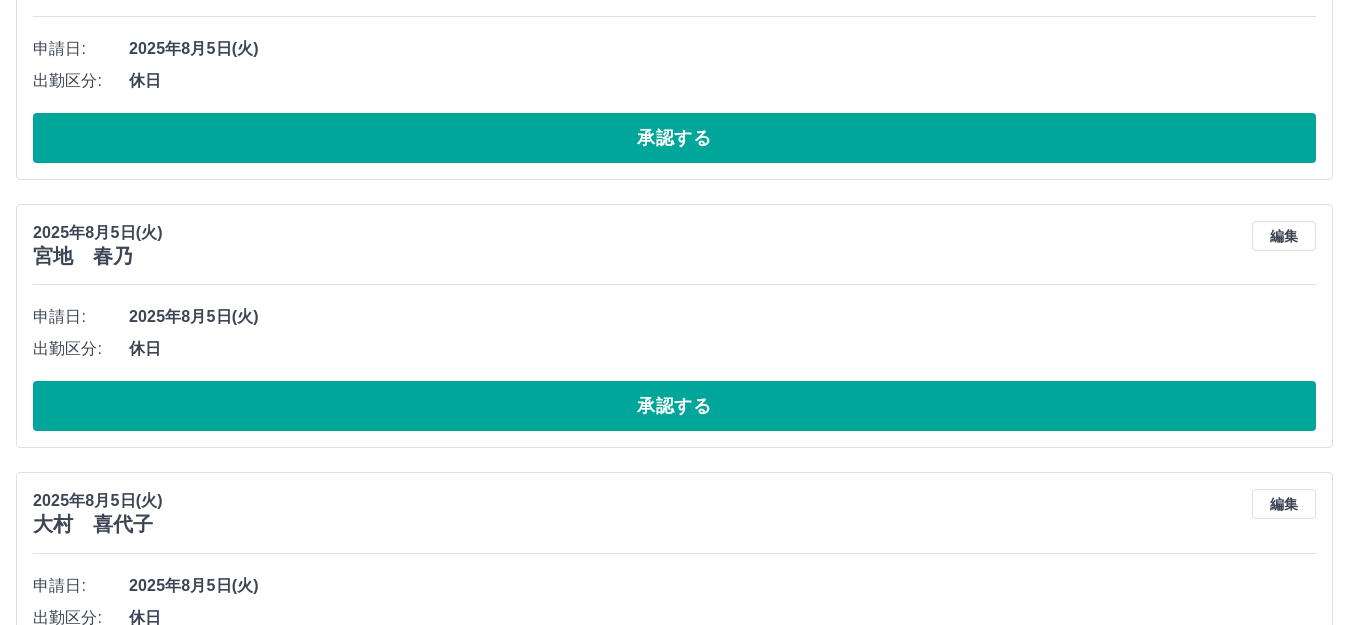 scroll, scrollTop: 100, scrollLeft: 0, axis: vertical 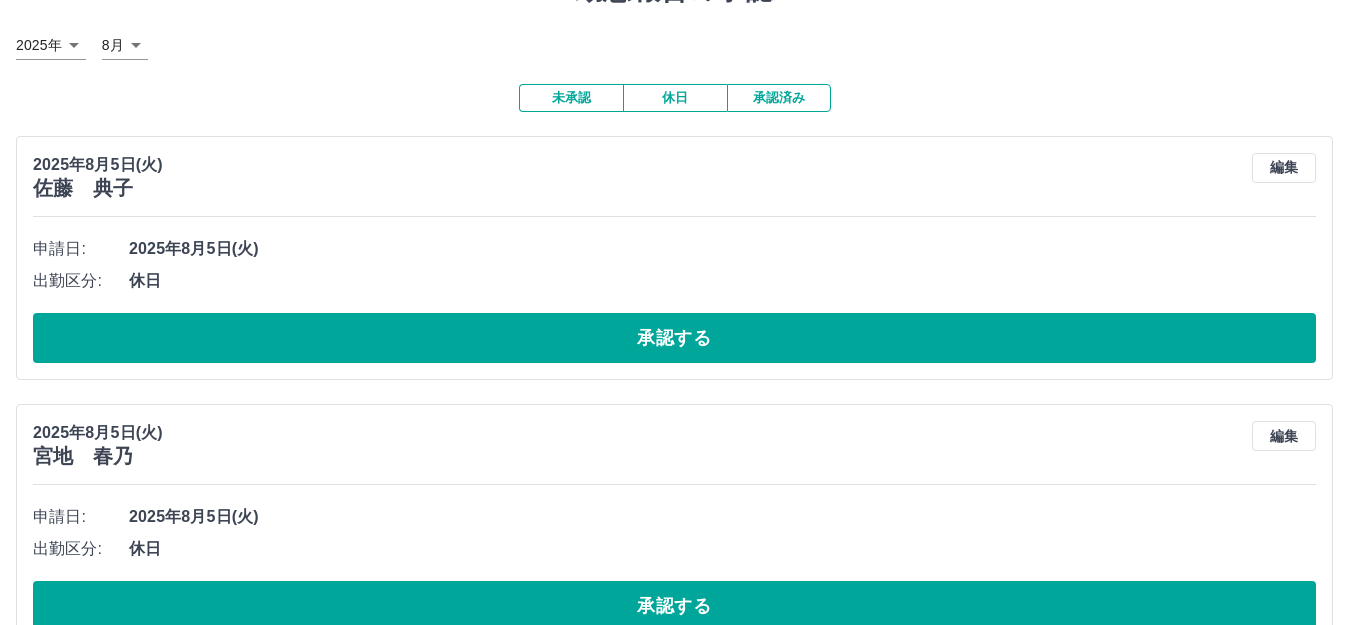 click on "休日" at bounding box center (675, 98) 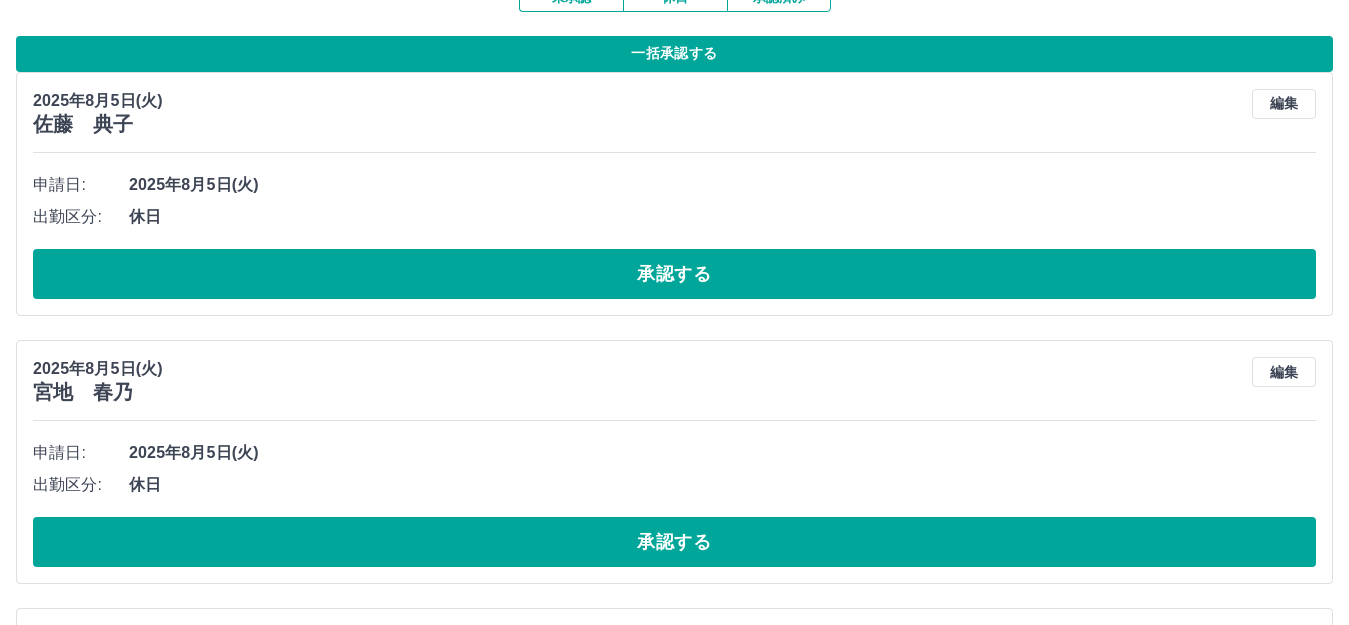 scroll, scrollTop: 0, scrollLeft: 0, axis: both 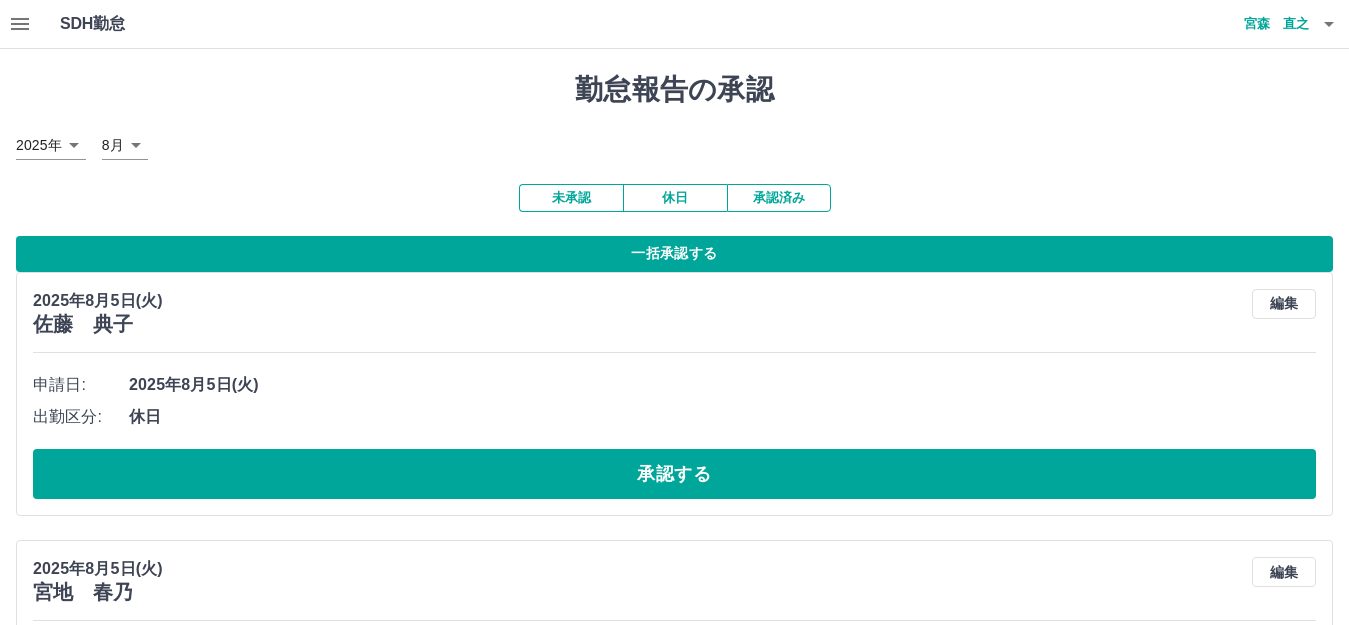 click on "一括承認する" at bounding box center [674, 254] 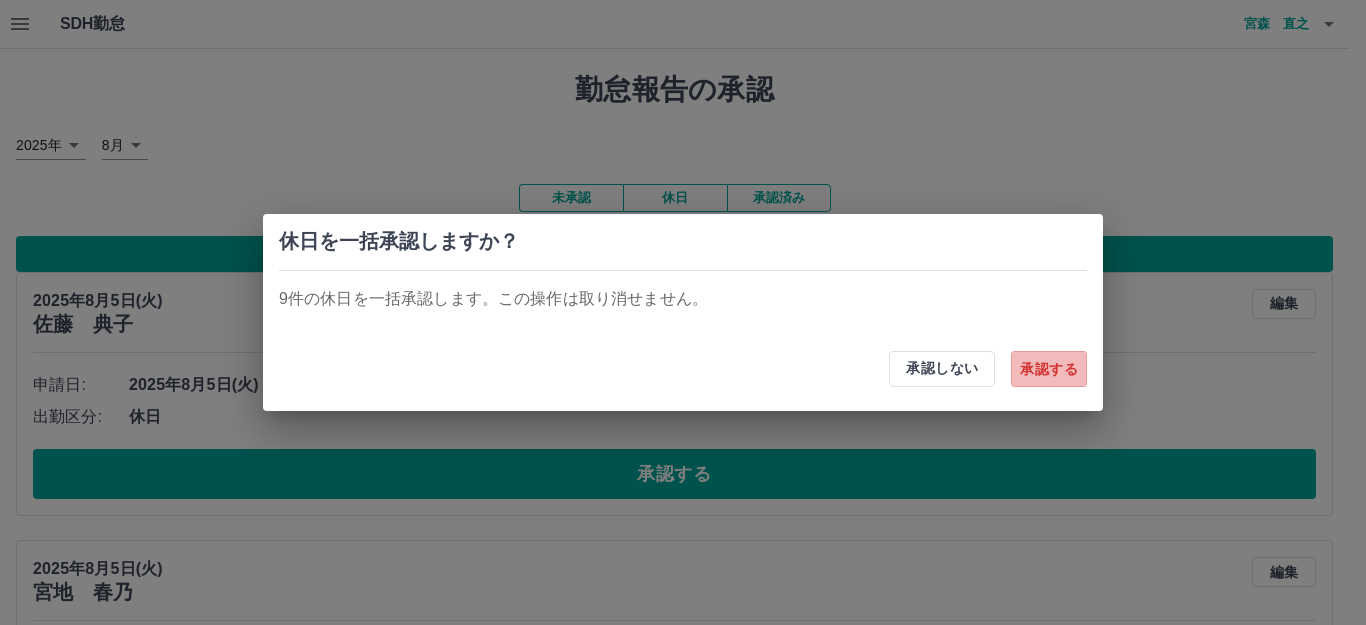click on "承認する" at bounding box center (1049, 369) 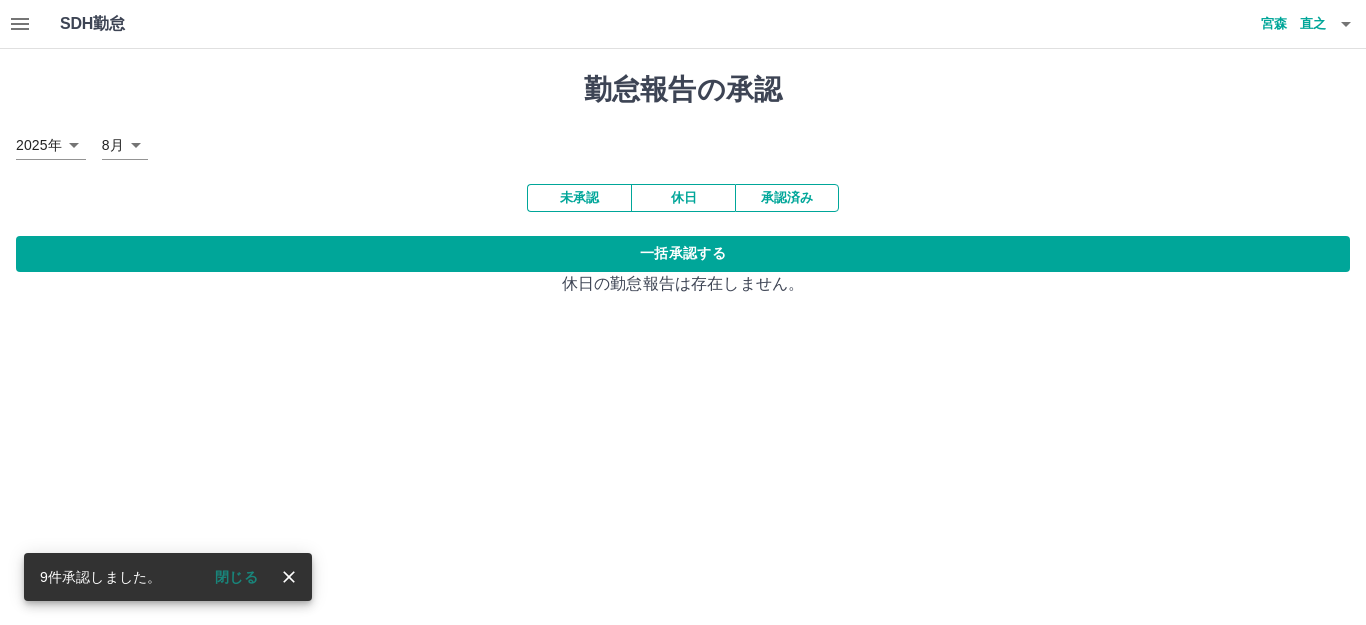 click on "未承認" at bounding box center (579, 198) 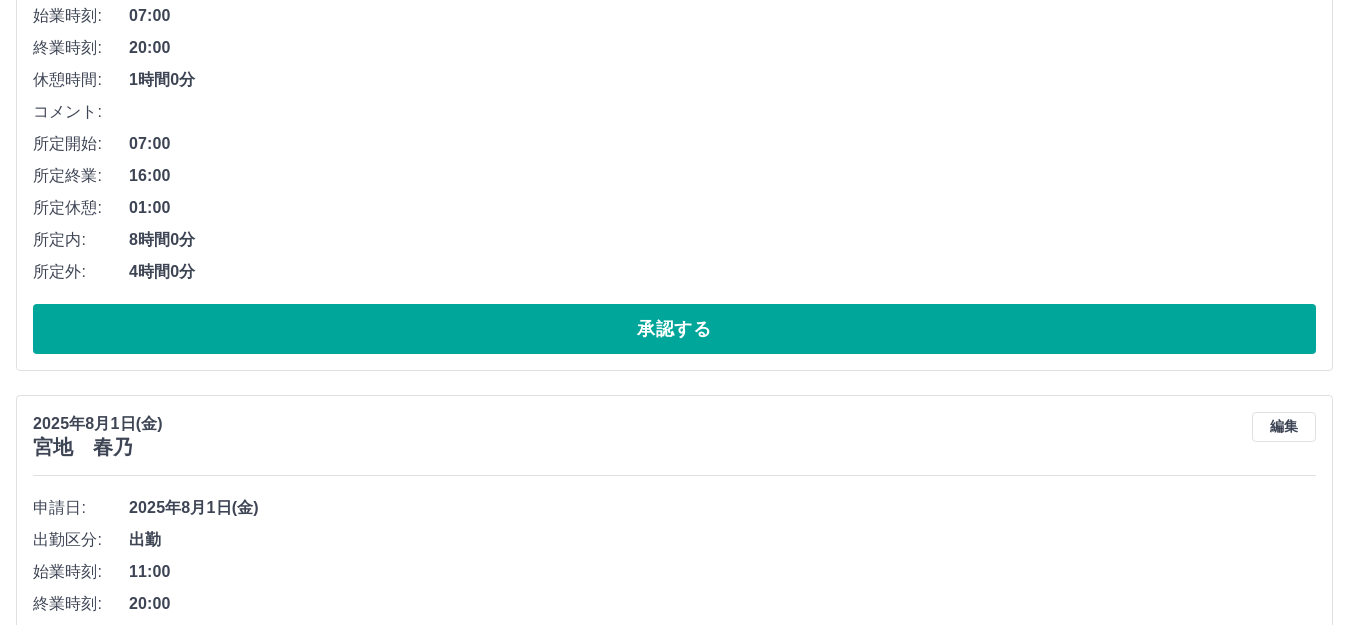 scroll, scrollTop: 10000, scrollLeft: 0, axis: vertical 